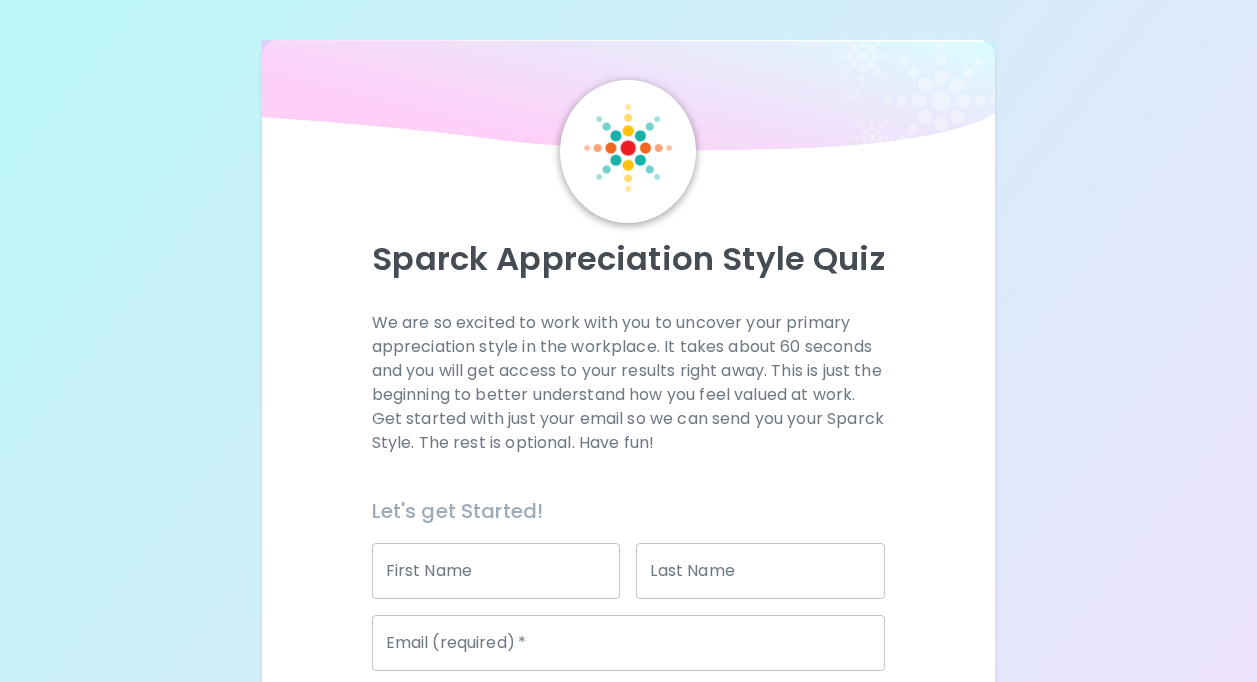 scroll, scrollTop: 90, scrollLeft: 0, axis: vertical 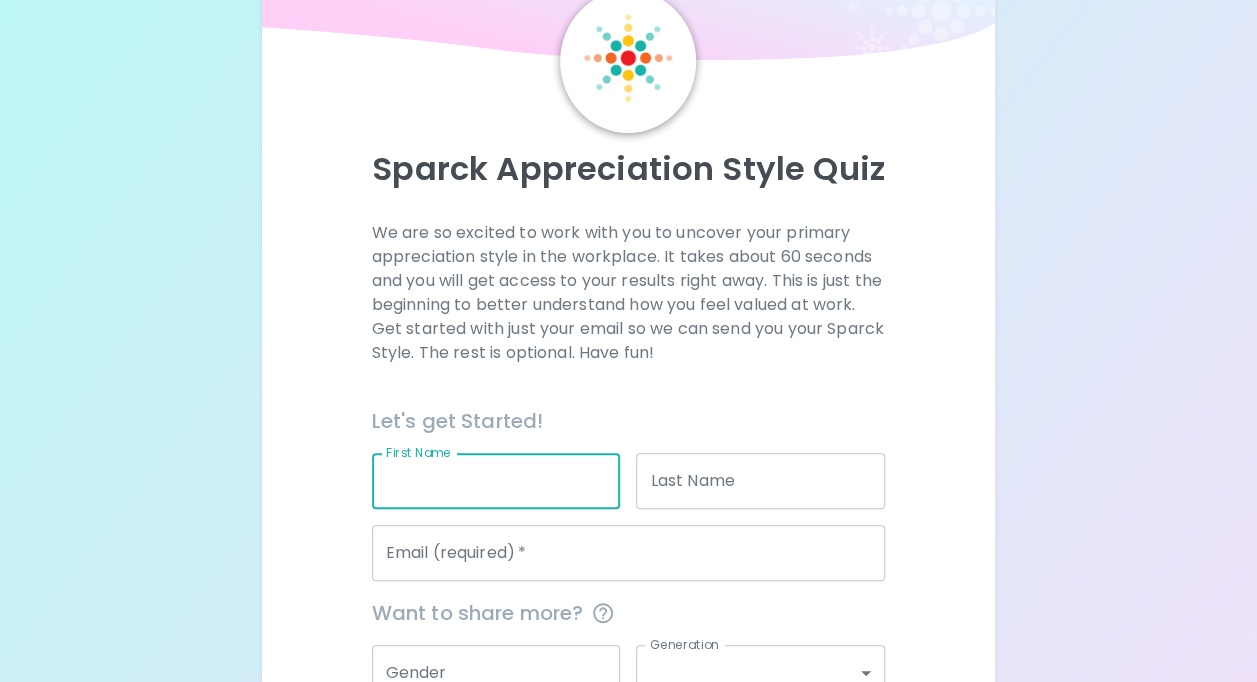 click on "First Name" at bounding box center (496, 481) 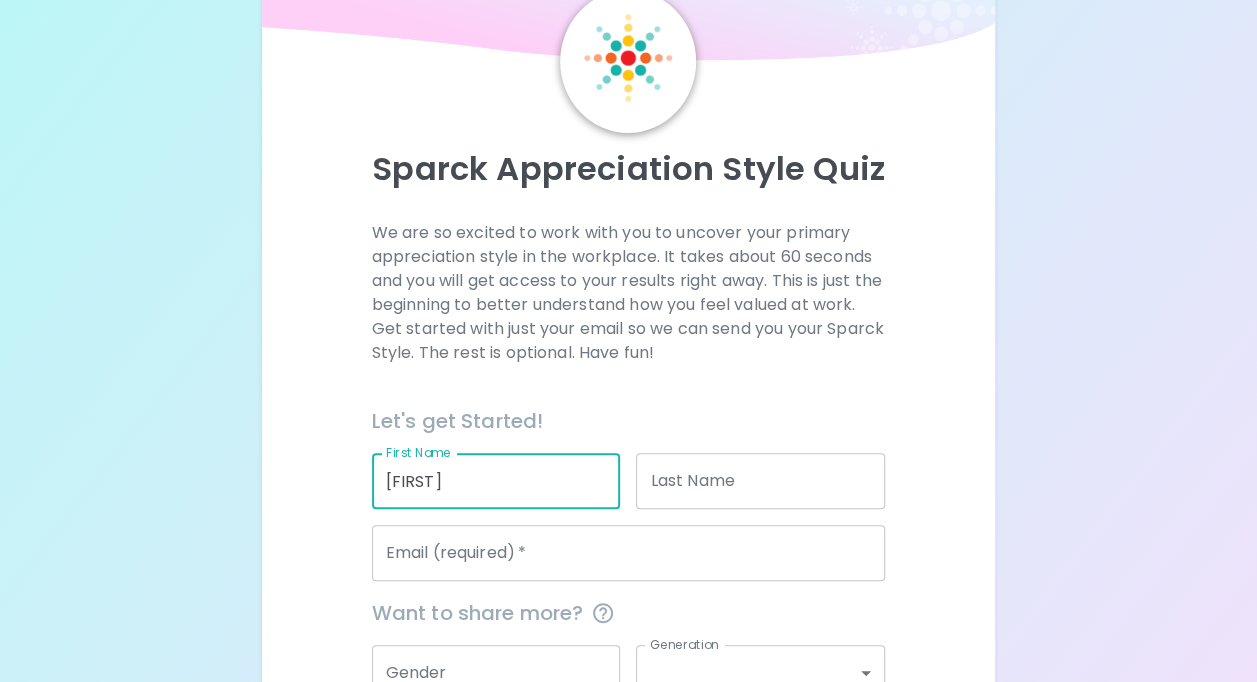 type on "[FIRST]" 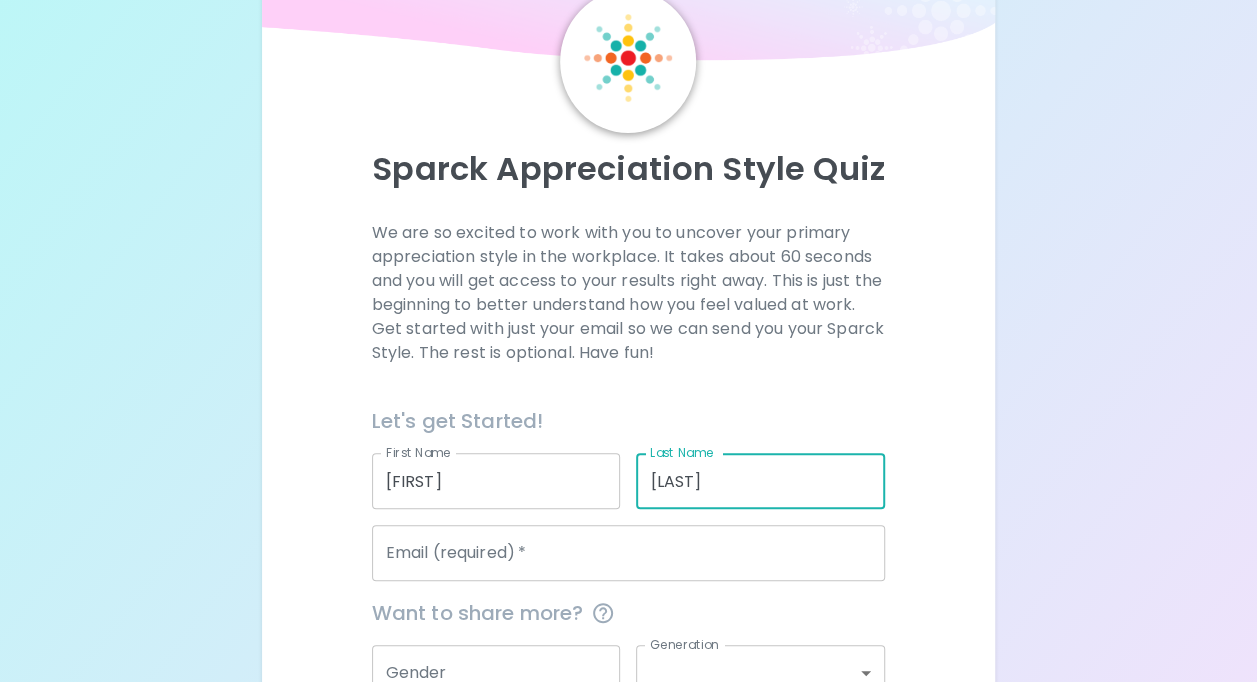 type on "[LAST]" 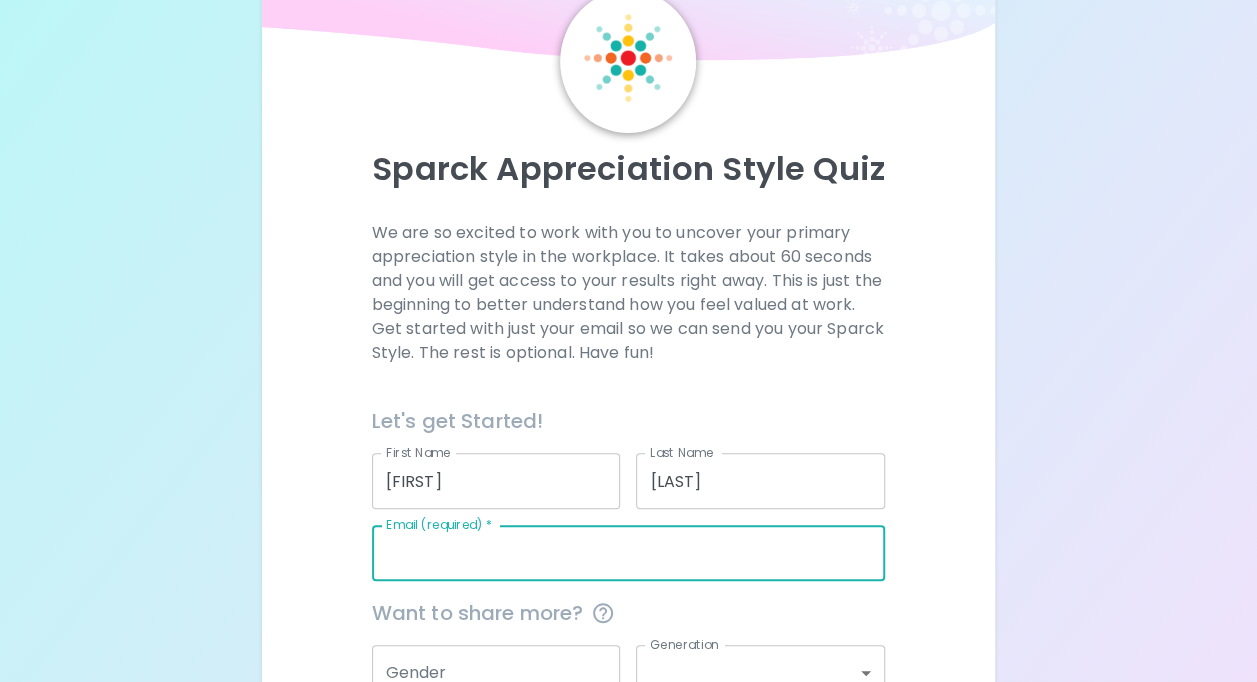 type on "[EMAIL]" 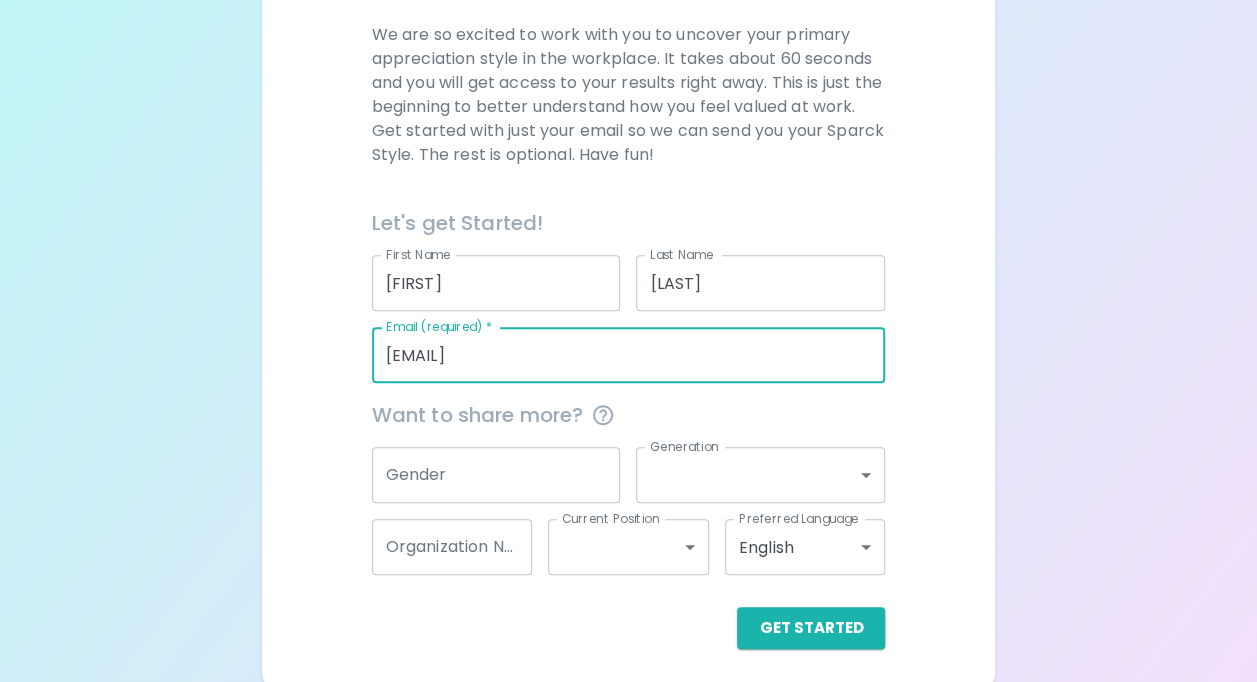 scroll, scrollTop: 294, scrollLeft: 0, axis: vertical 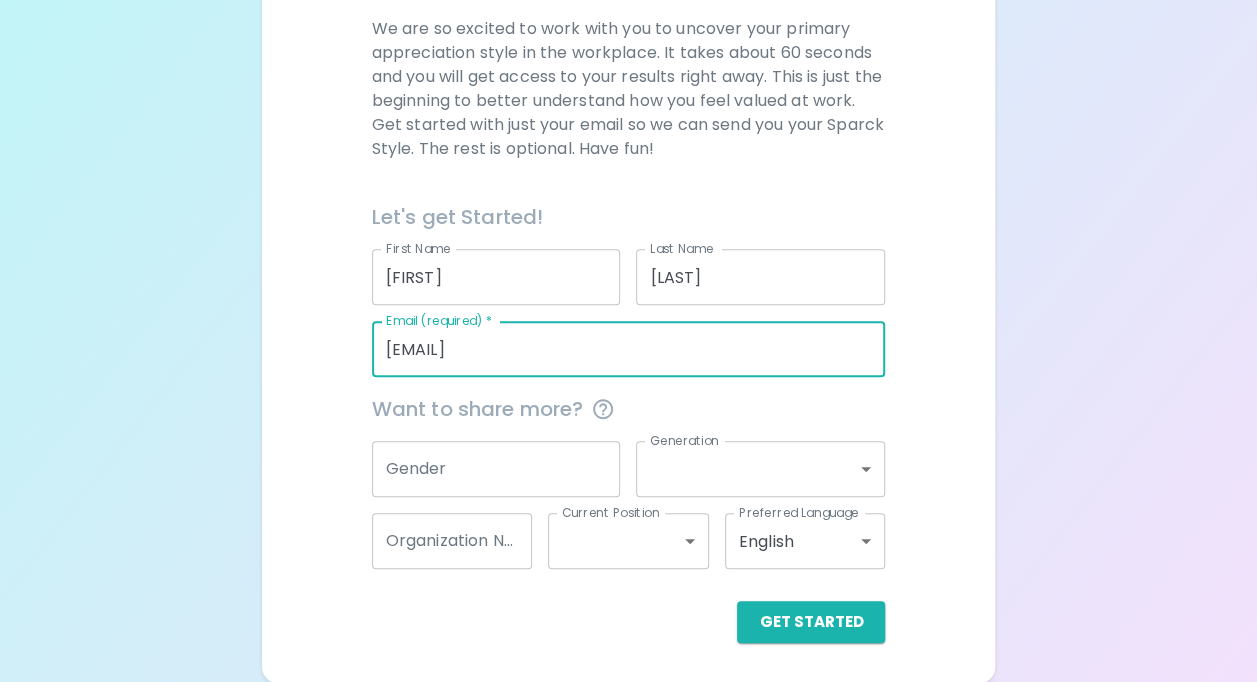 click on "Gender" at bounding box center [496, 469] 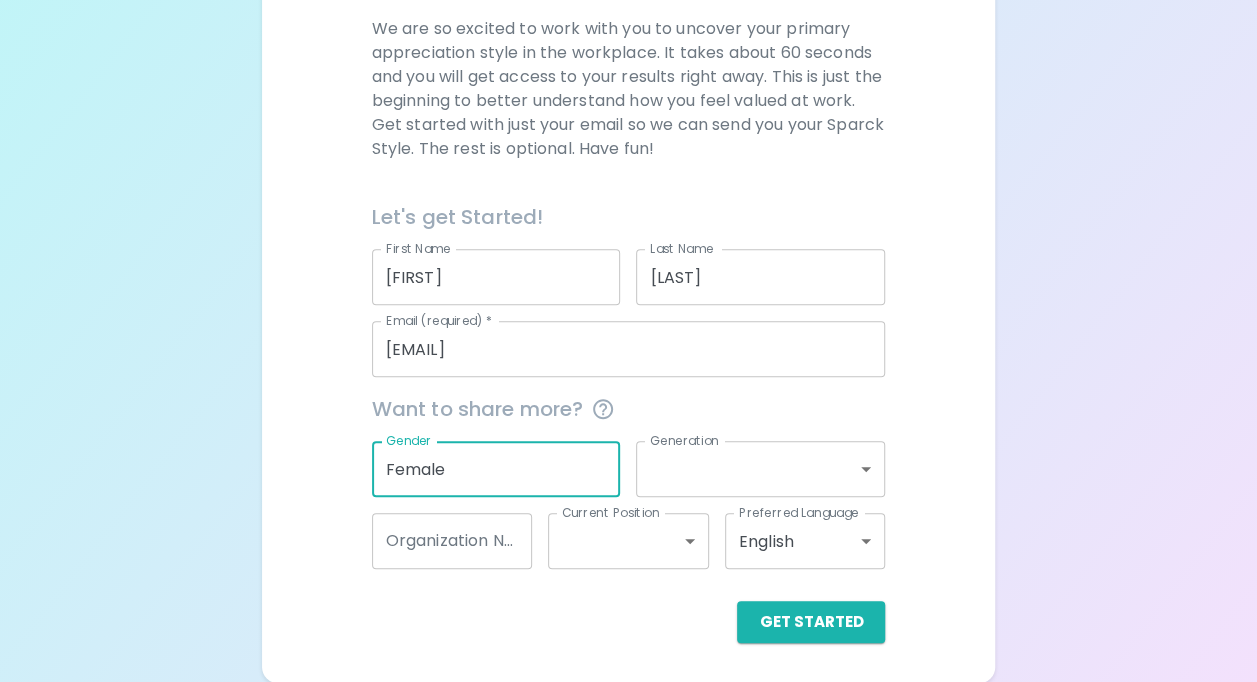 type on "Female" 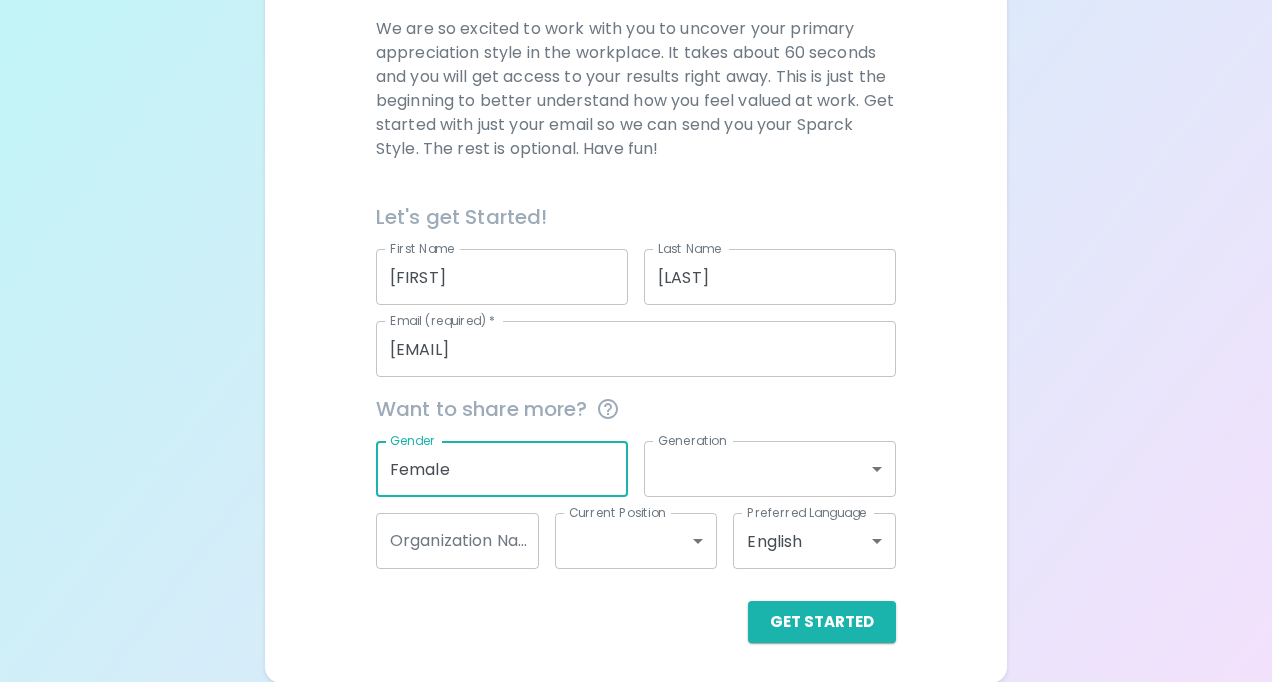 click on "Sparck Appreciation Style Quiz We are so excited to work with you to uncover your primary appreciation style in the workplace. It takes about 60 seconds and you will get access to your results right away. This is just the beginning to better understand how you feel valued at work. Get started with just your email so we can send you your Sparck Style. The rest is optional. Have fun! Let's get Started! First Name [FIRST] First Name Last Name [LAST] Last Name Email (required)   * [EMAIL] Email (required)   * Want to share more? Gender Female Gender Generation ​ Generation Organization Name Organization Name Current Position ​ Current Position Preferred Language English en Preferred Language Get Started   English Español العربية‏ Português" at bounding box center (636, 194) 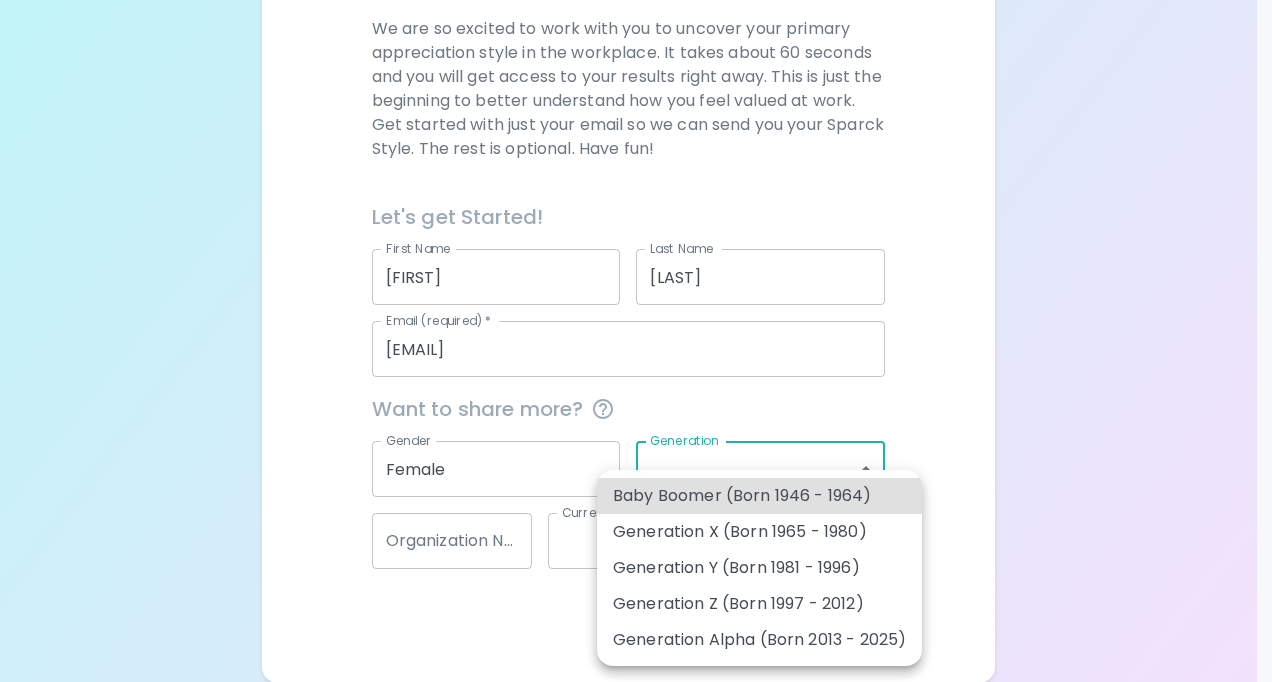 click on "Generation Y (Born 1981 - 1996)" at bounding box center (759, 568) 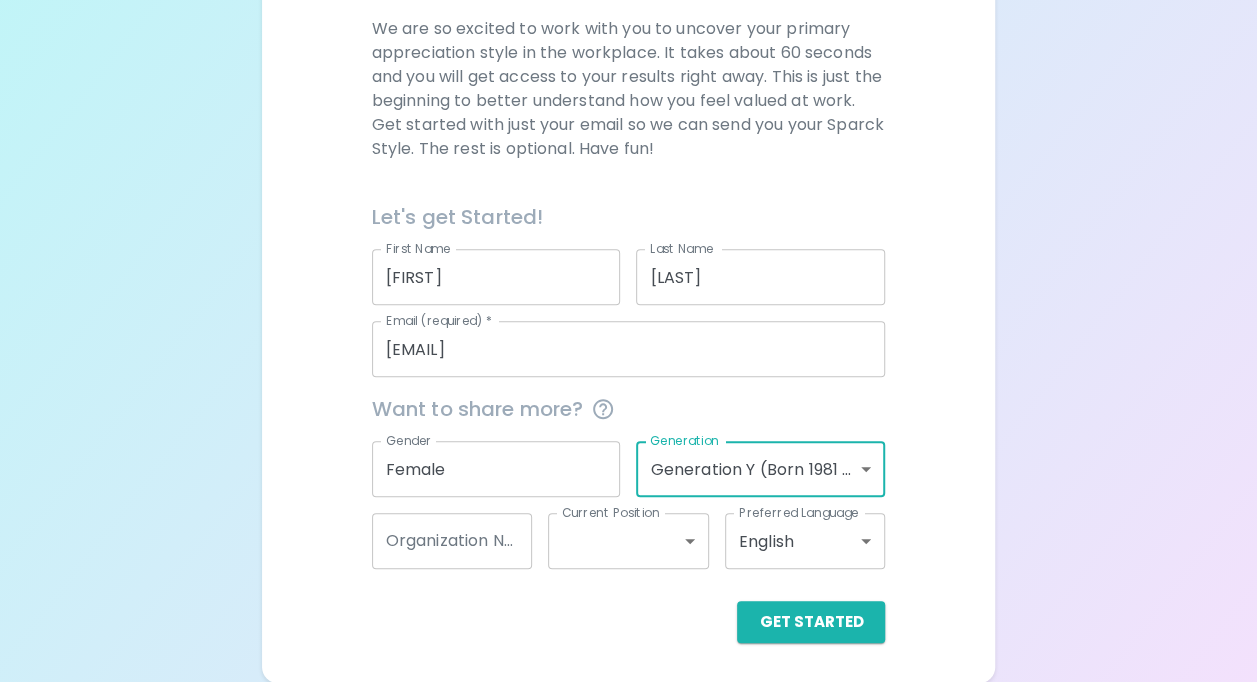click on "Organization Name" at bounding box center [452, 541] 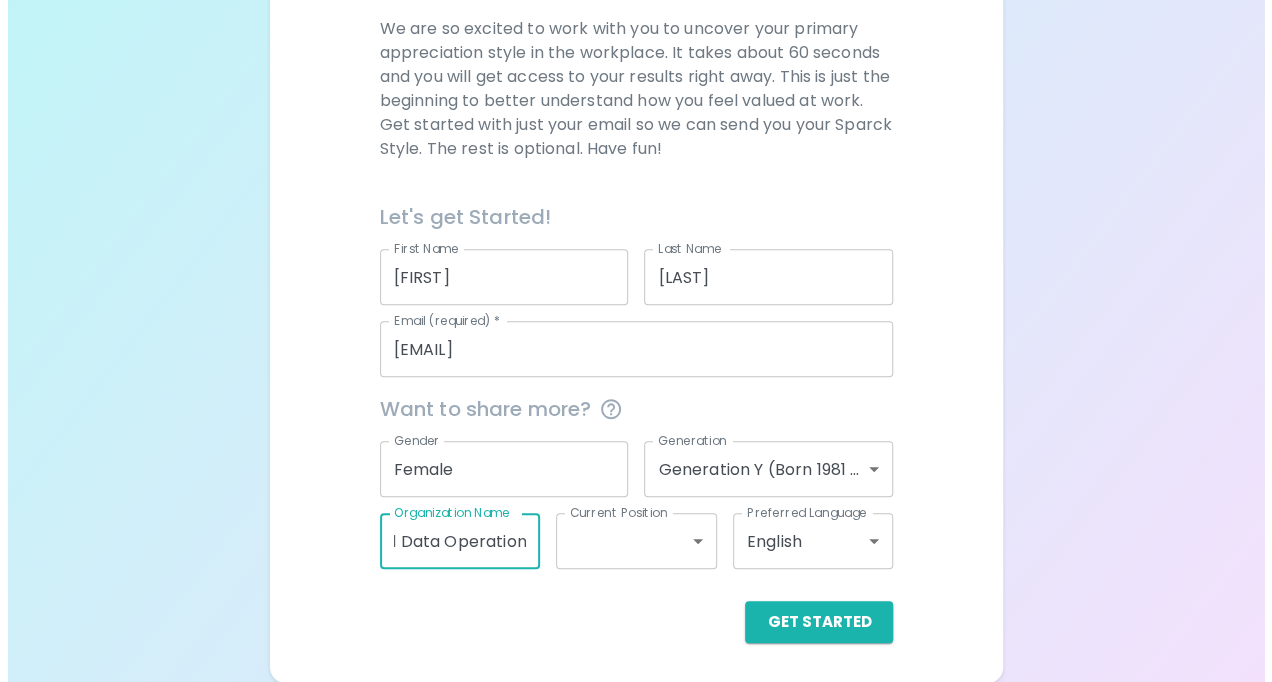 scroll, scrollTop: 0, scrollLeft: 58, axis: horizontal 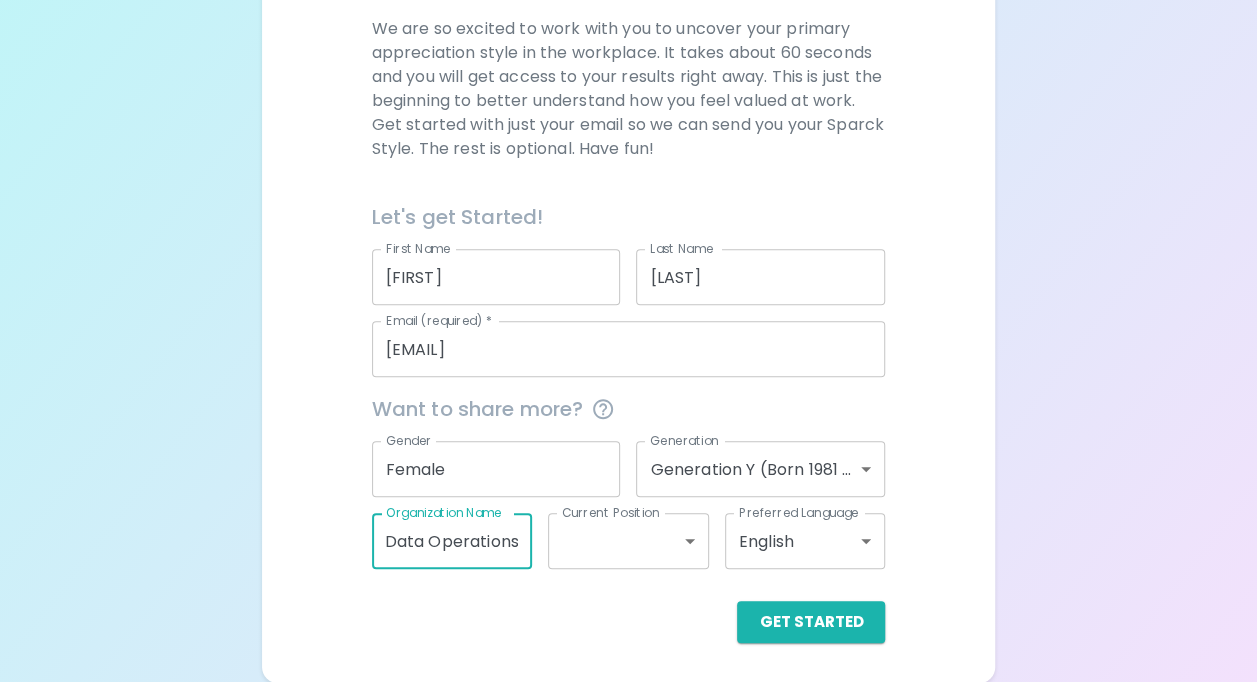 type on "Global Data Operations" 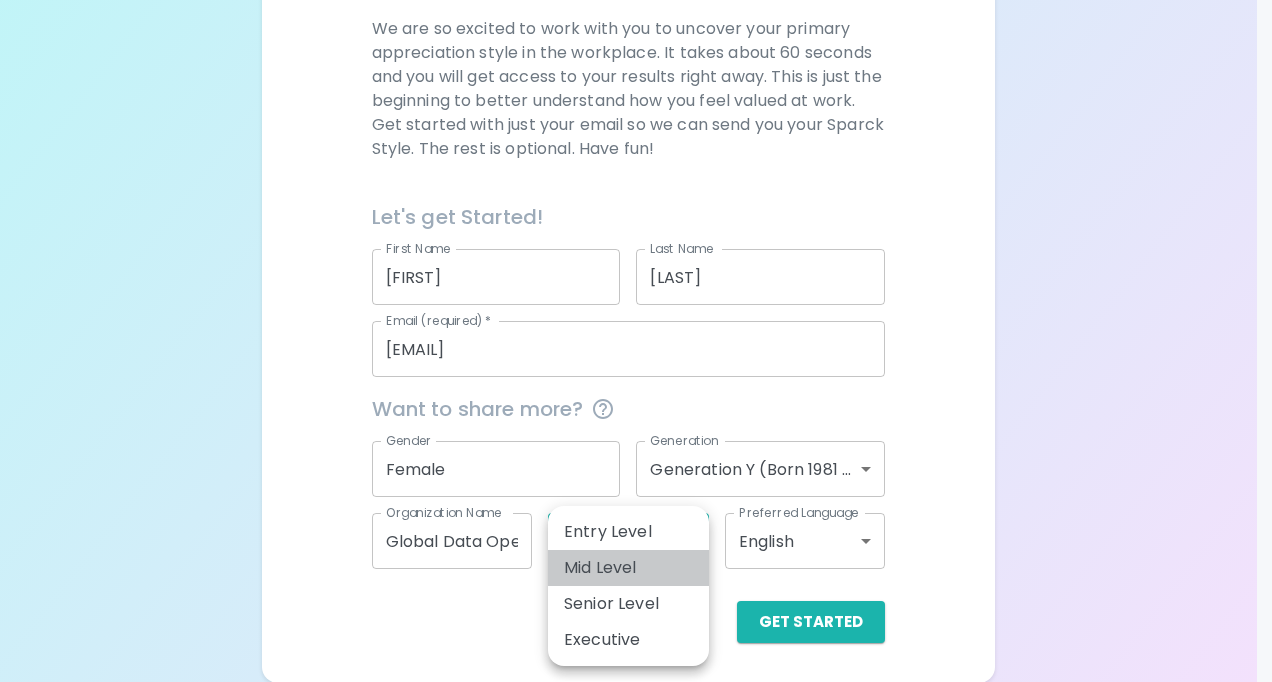 click on "Mid Level" at bounding box center [628, 568] 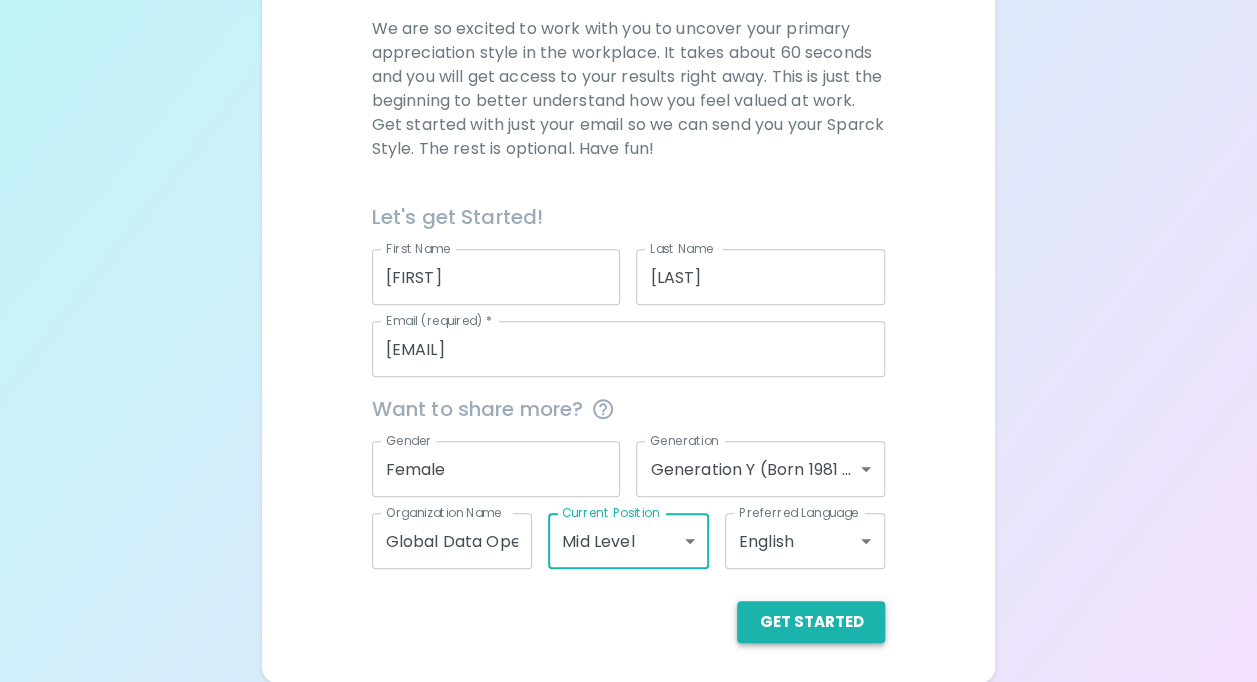 click on "Get Started" at bounding box center (811, 622) 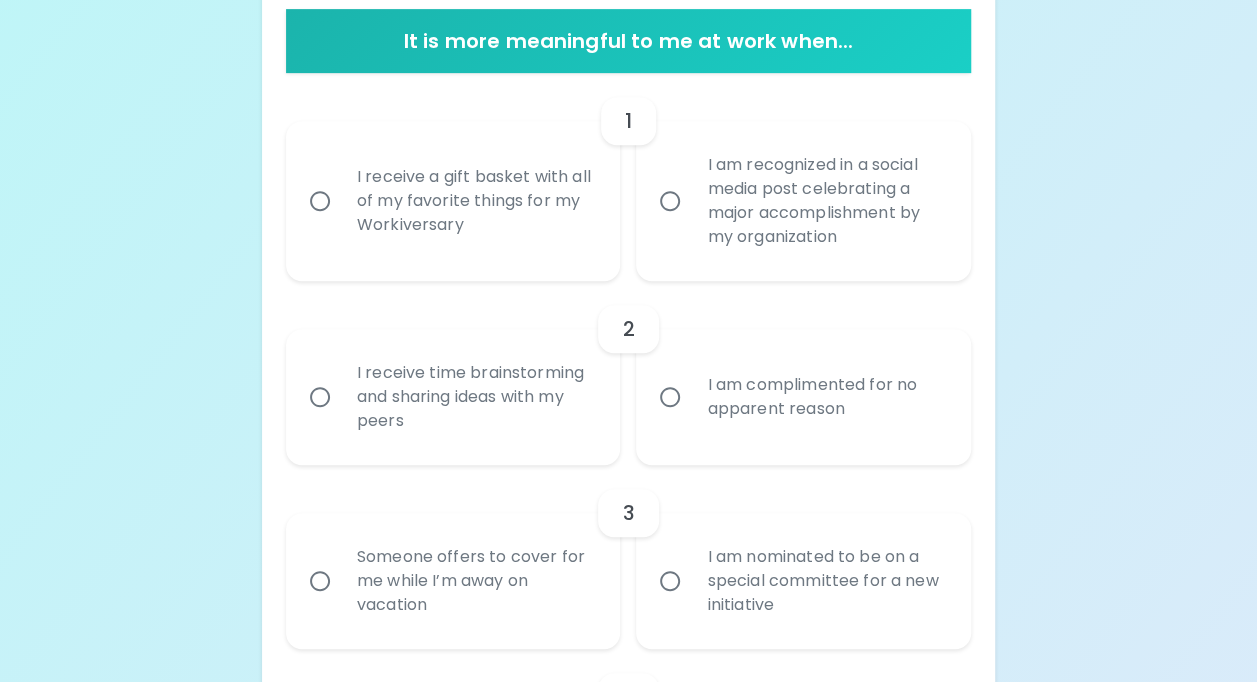 scroll, scrollTop: 410, scrollLeft: 0, axis: vertical 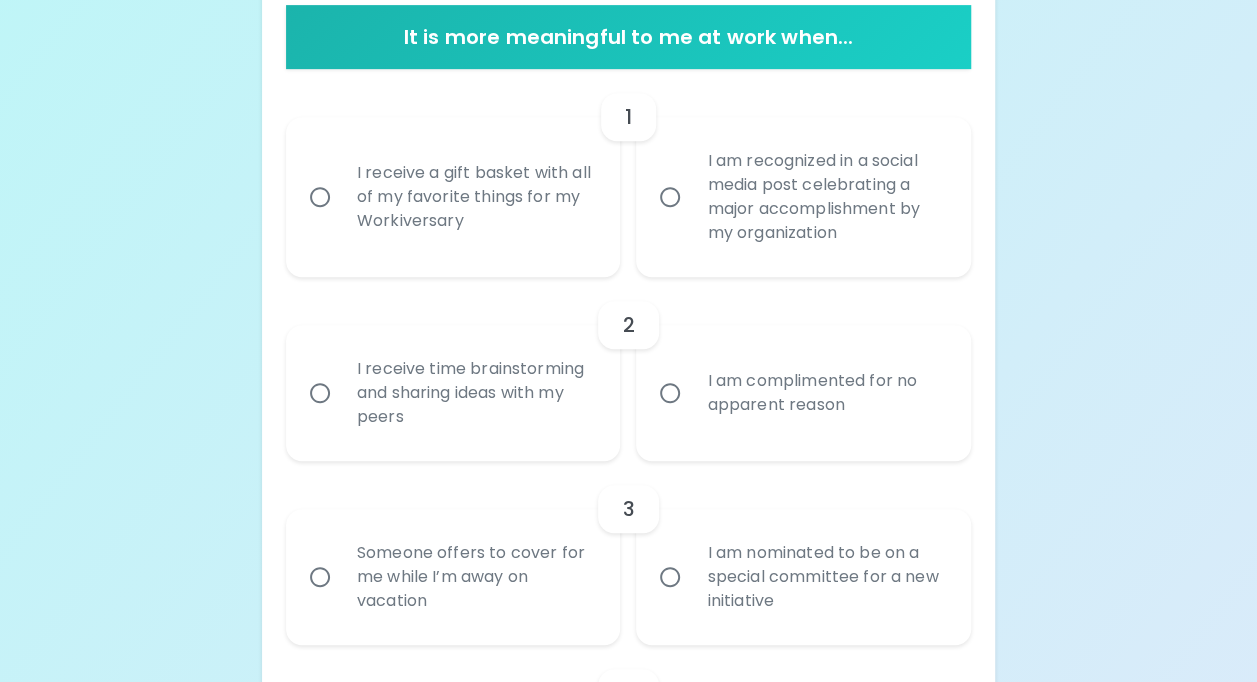 click on "I receive a gift basket with all of my favorite things for my Workiversary" at bounding box center [320, 197] 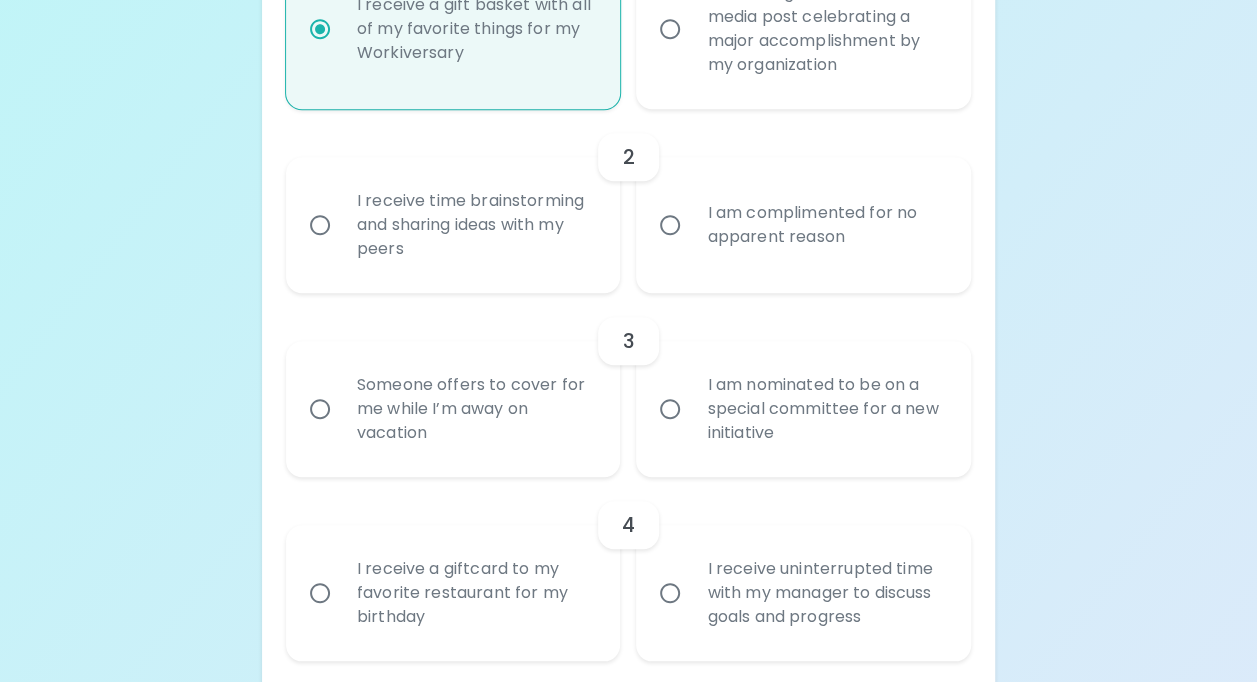 scroll, scrollTop: 580, scrollLeft: 0, axis: vertical 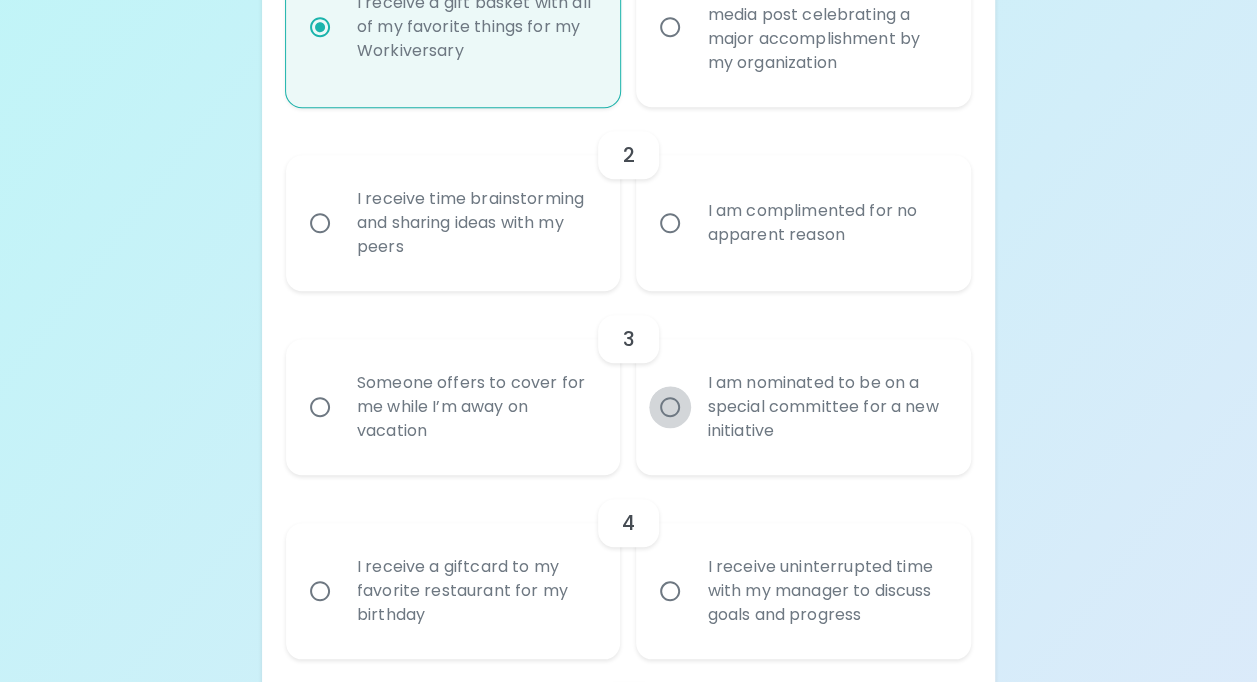 click on "I am nominated to be on a special committee for a new initiative" at bounding box center [670, 407] 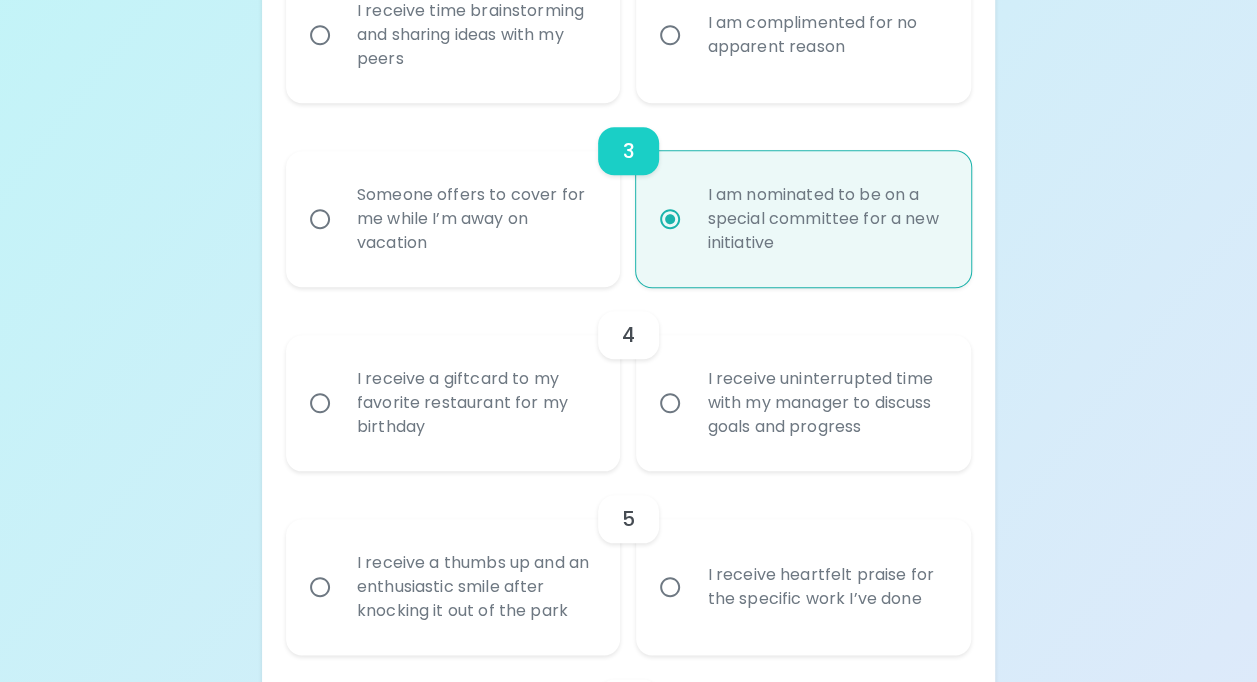 scroll, scrollTop: 776, scrollLeft: 0, axis: vertical 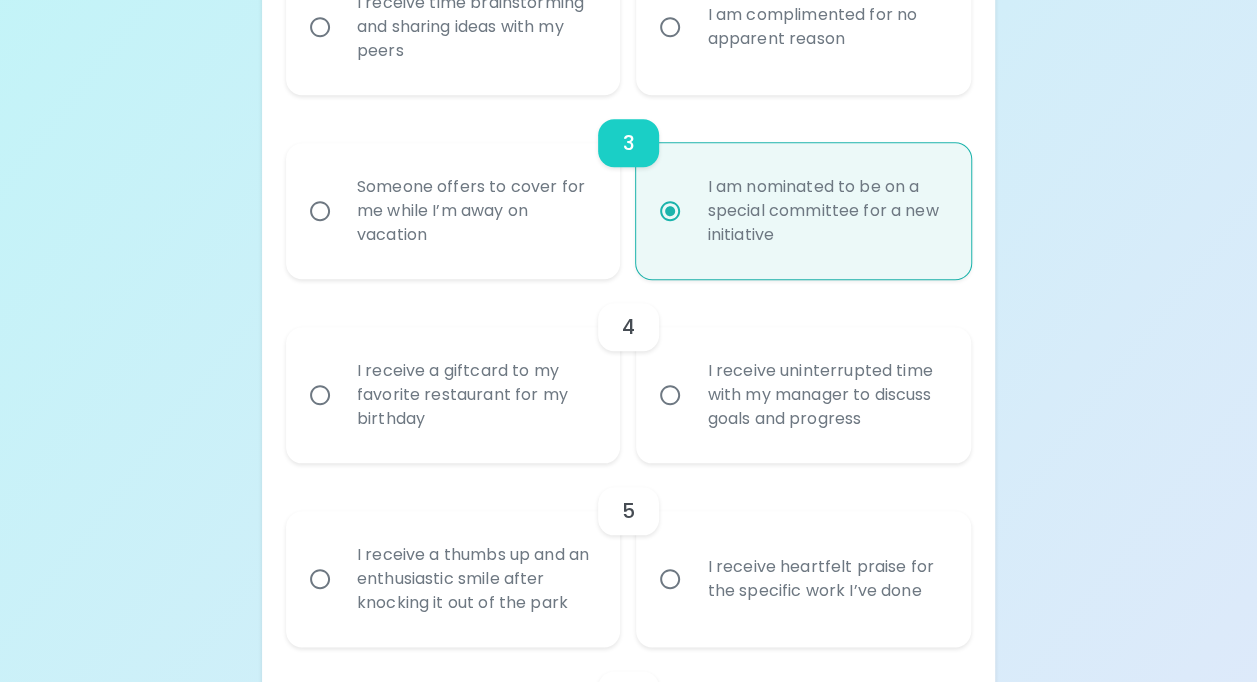 radio on "true" 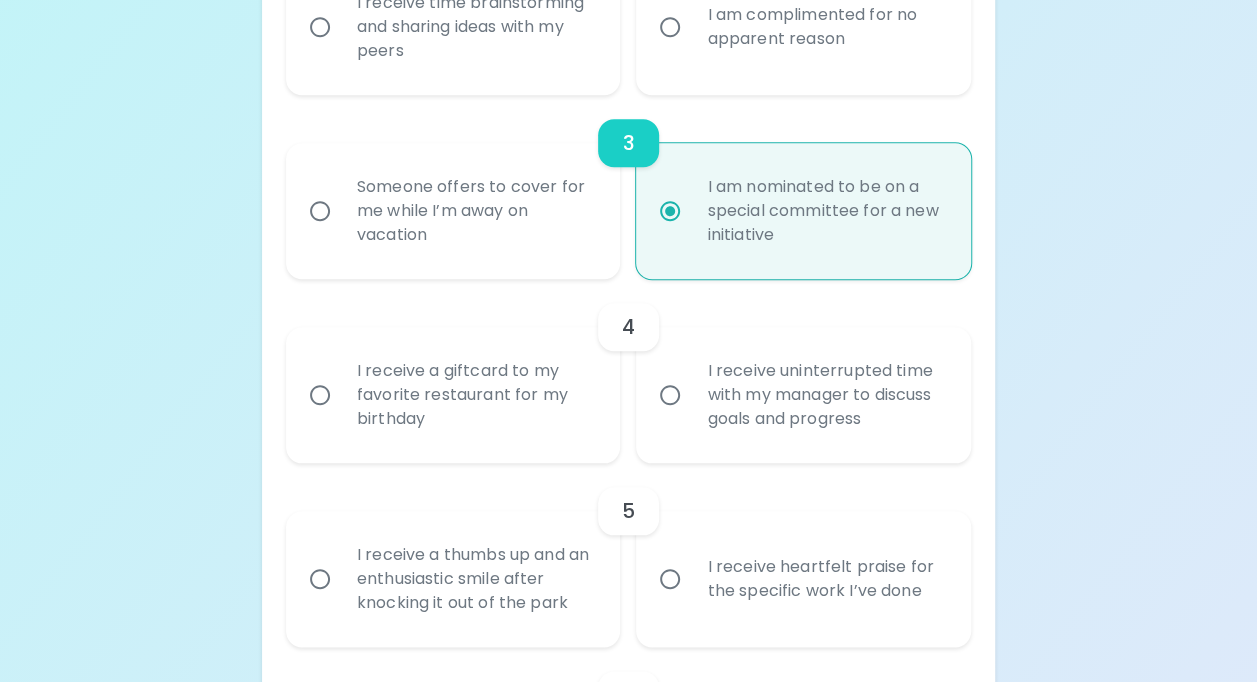 radio on "false" 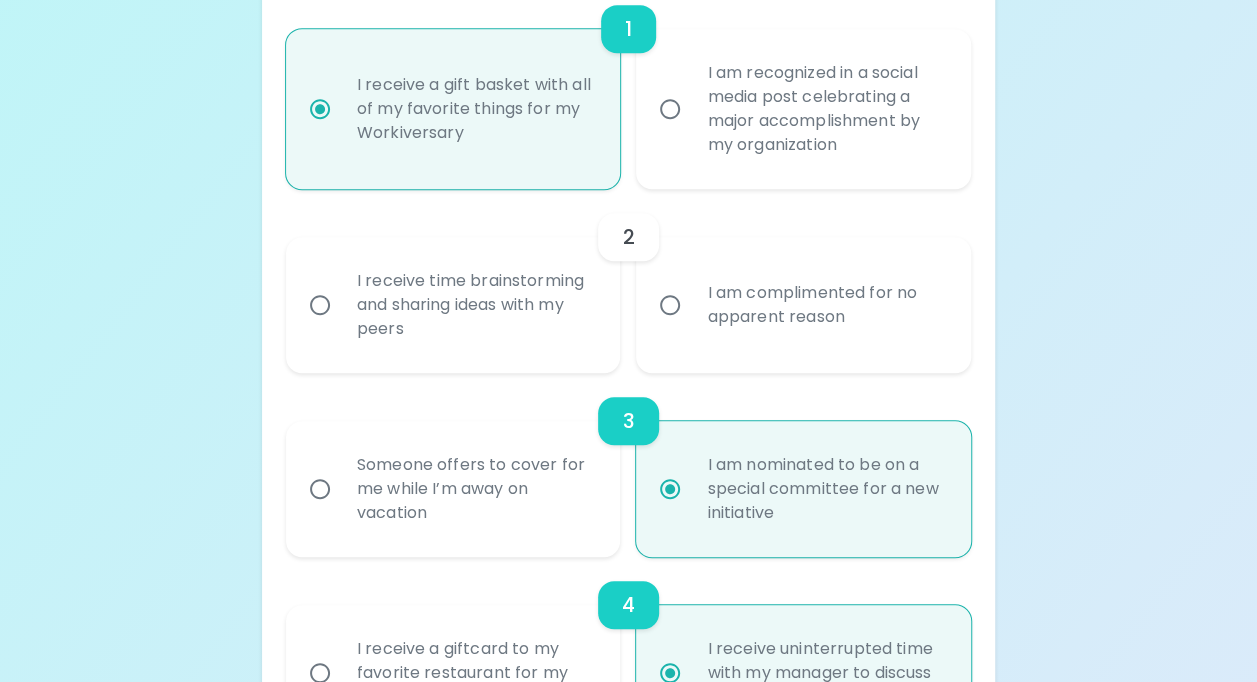 scroll, scrollTop: 492, scrollLeft: 0, axis: vertical 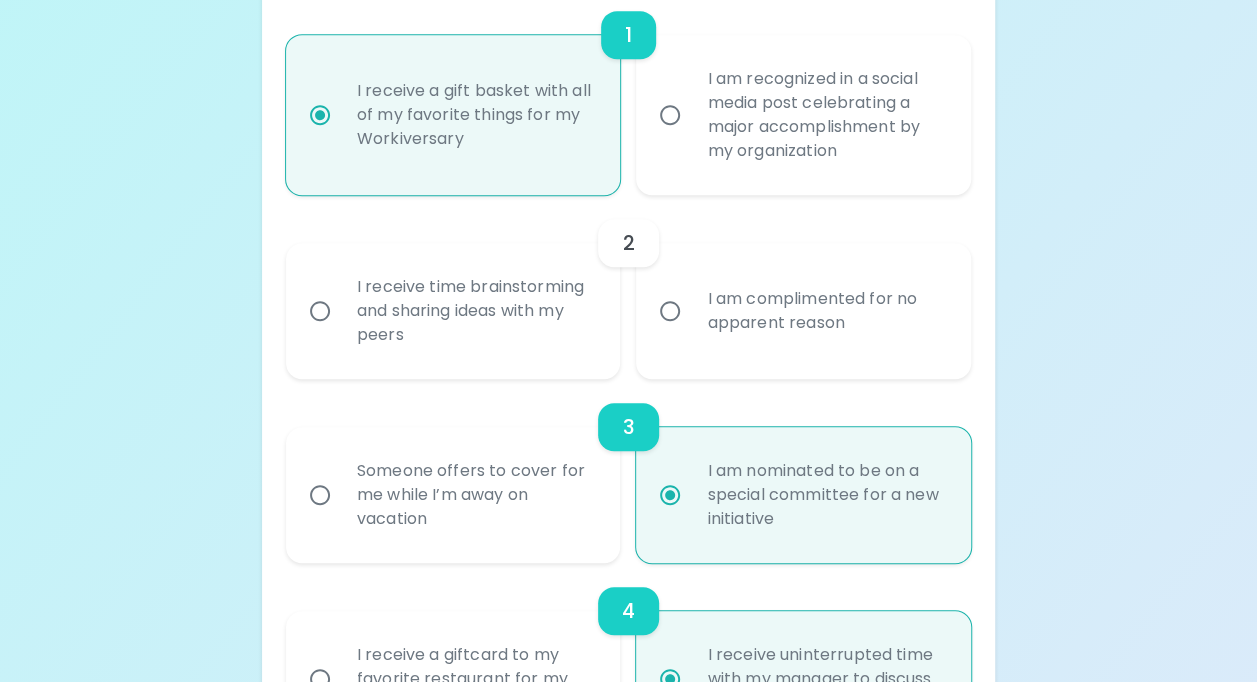 radio on "true" 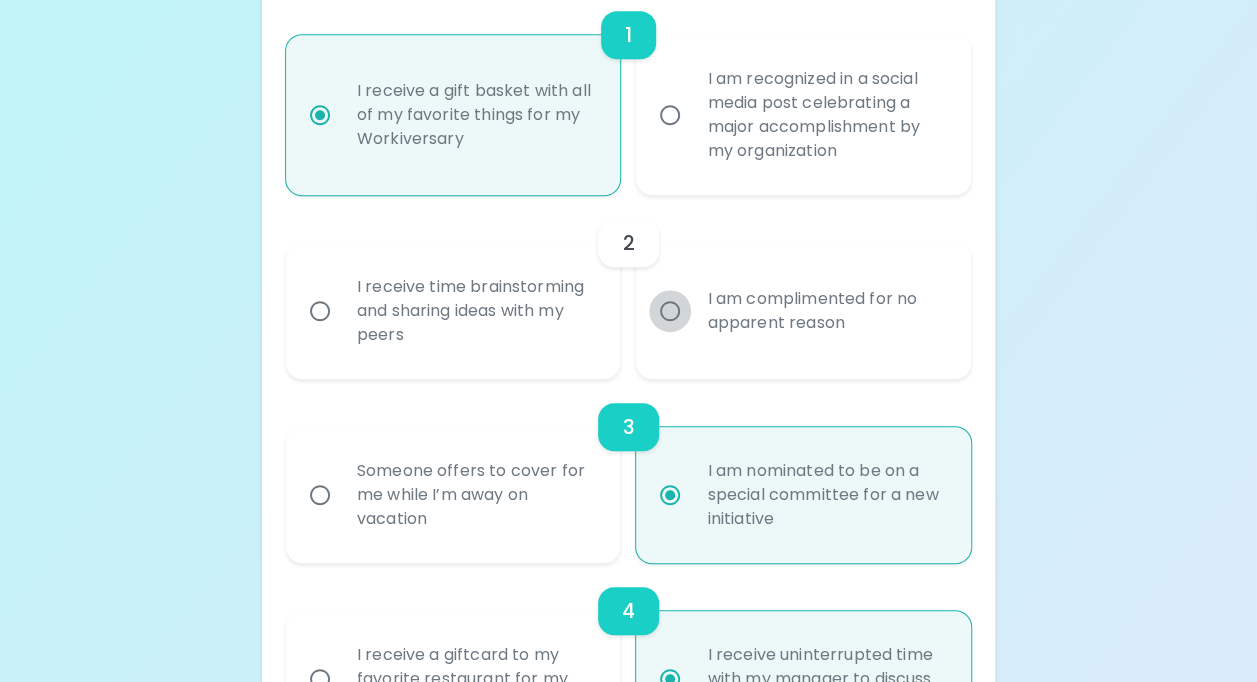 click on "I am complimented for no apparent reason" at bounding box center [670, 311] 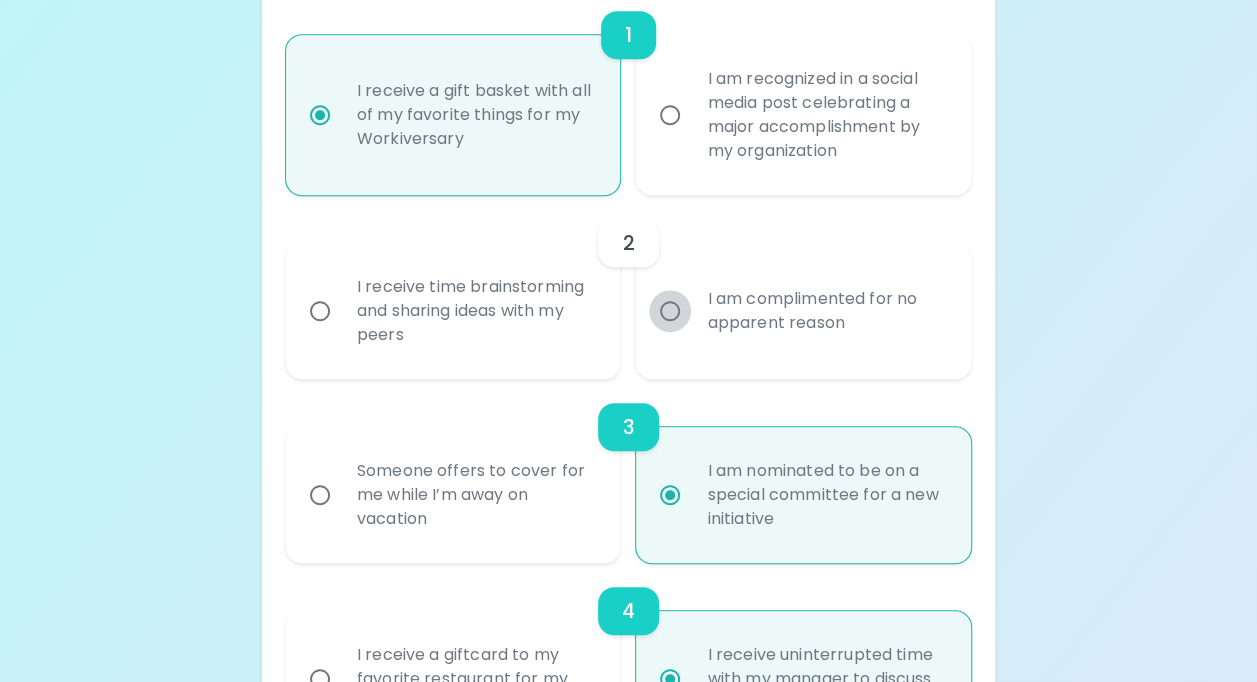 radio on "false" 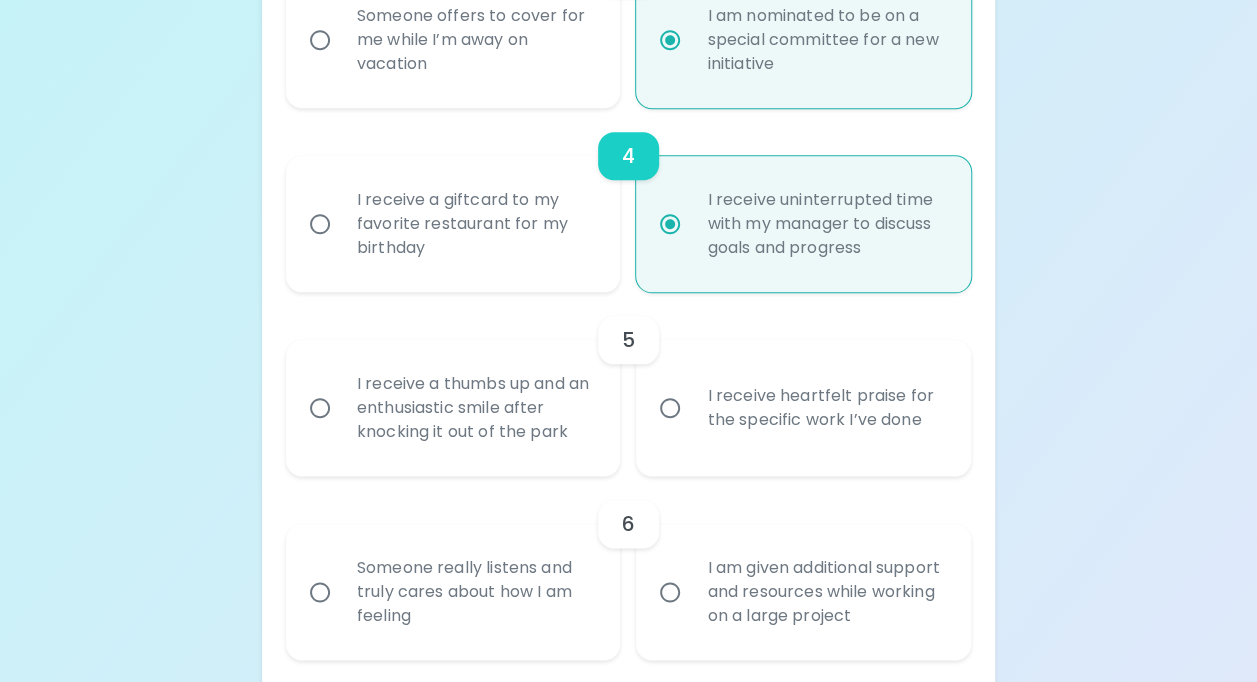 scroll, scrollTop: 946, scrollLeft: 0, axis: vertical 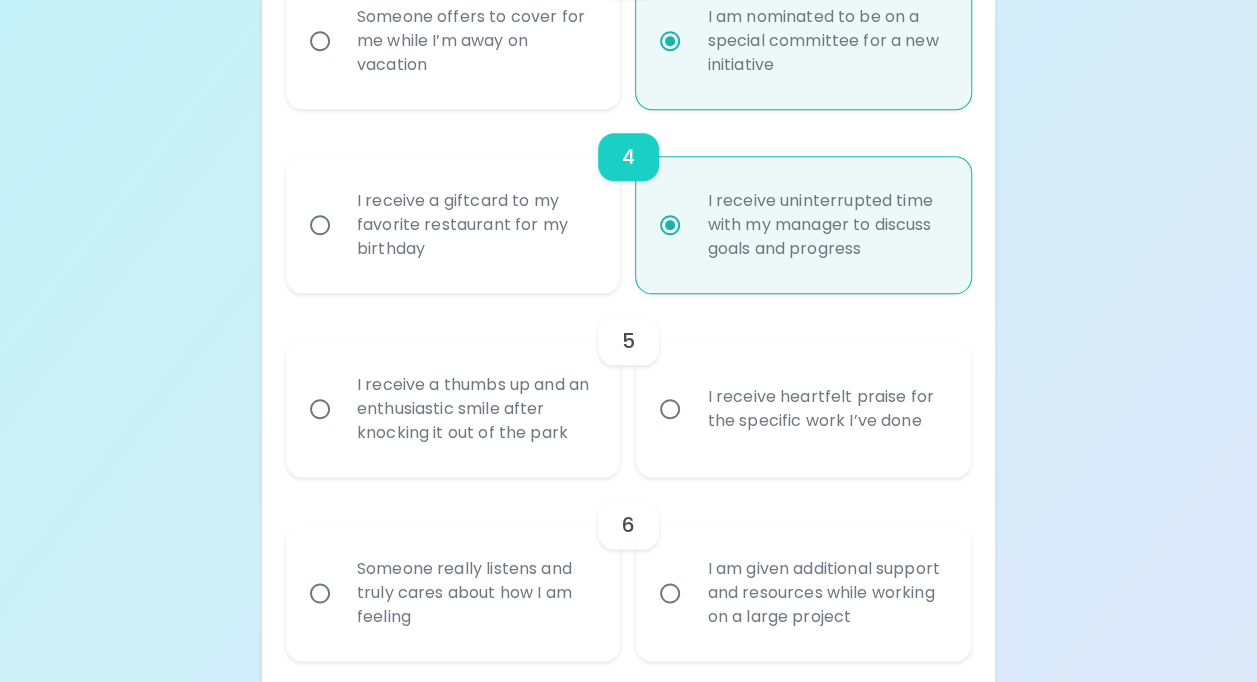 radio on "true" 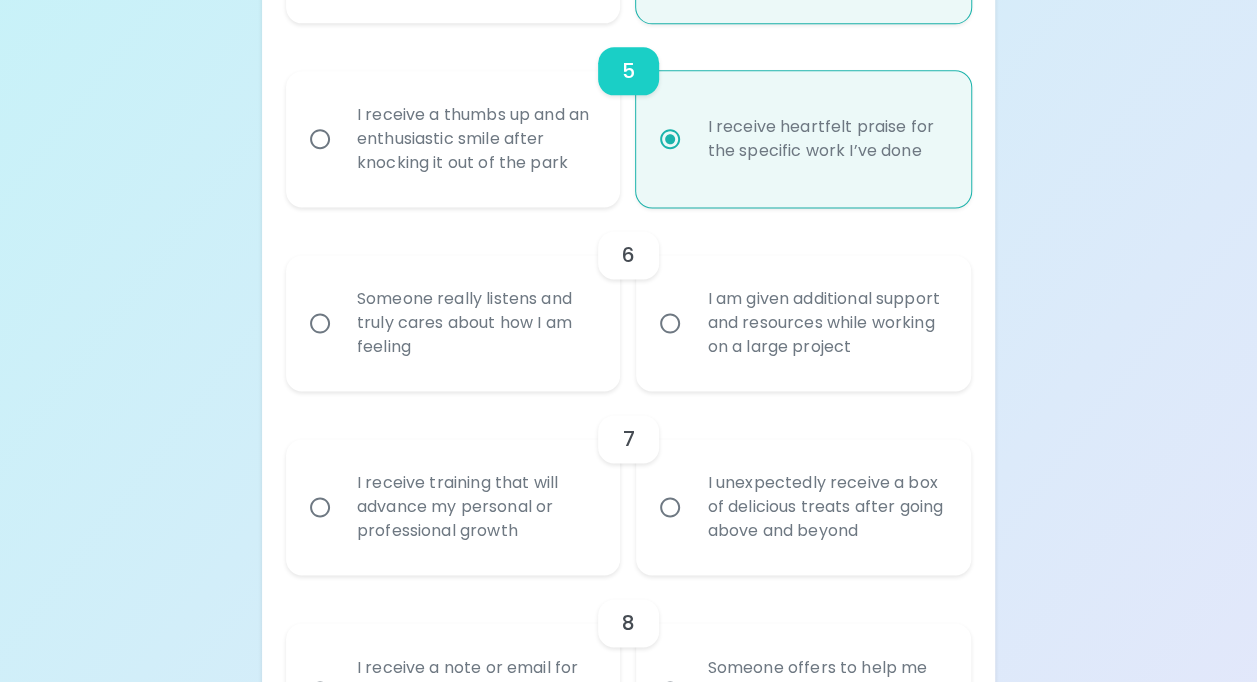 scroll, scrollTop: 1216, scrollLeft: 0, axis: vertical 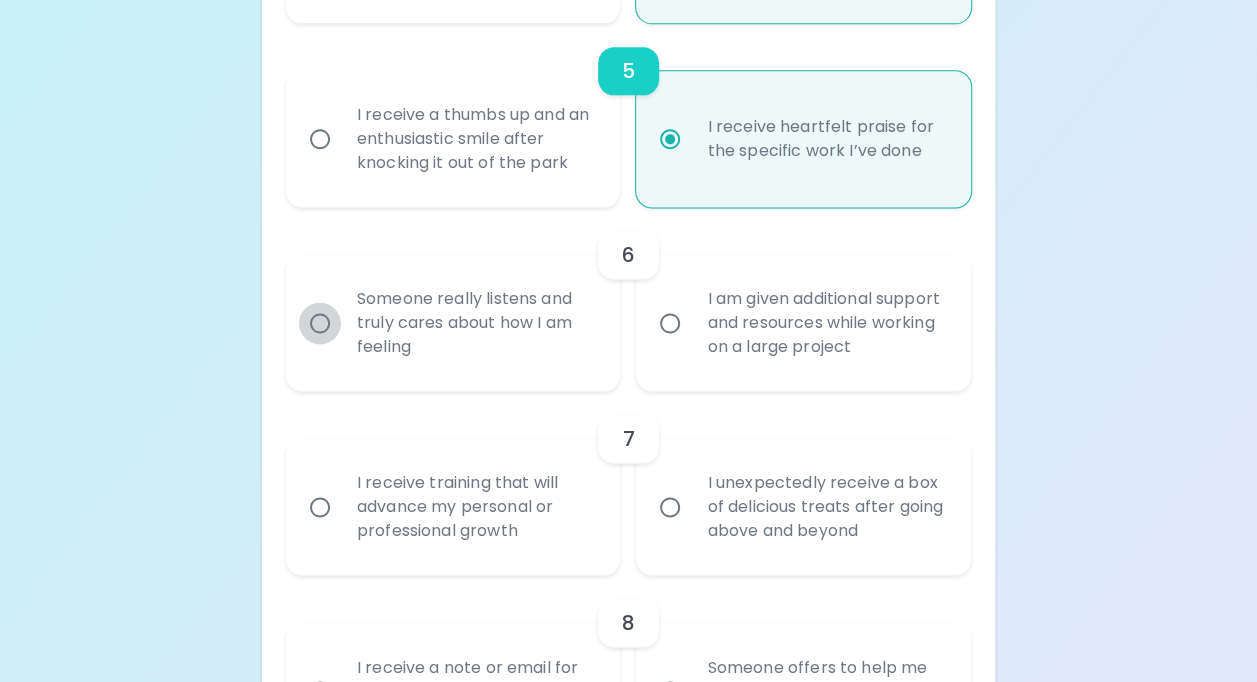 click on "Someone really listens and truly cares about how I am feeling" at bounding box center (320, 323) 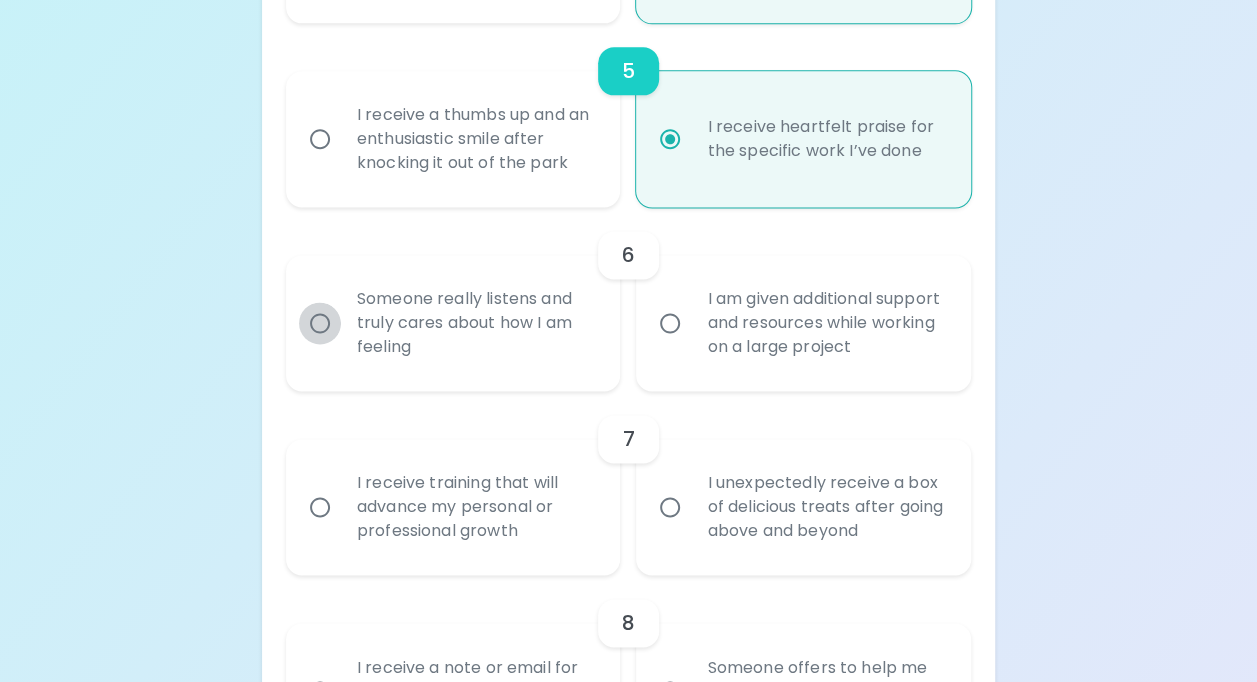 radio on "false" 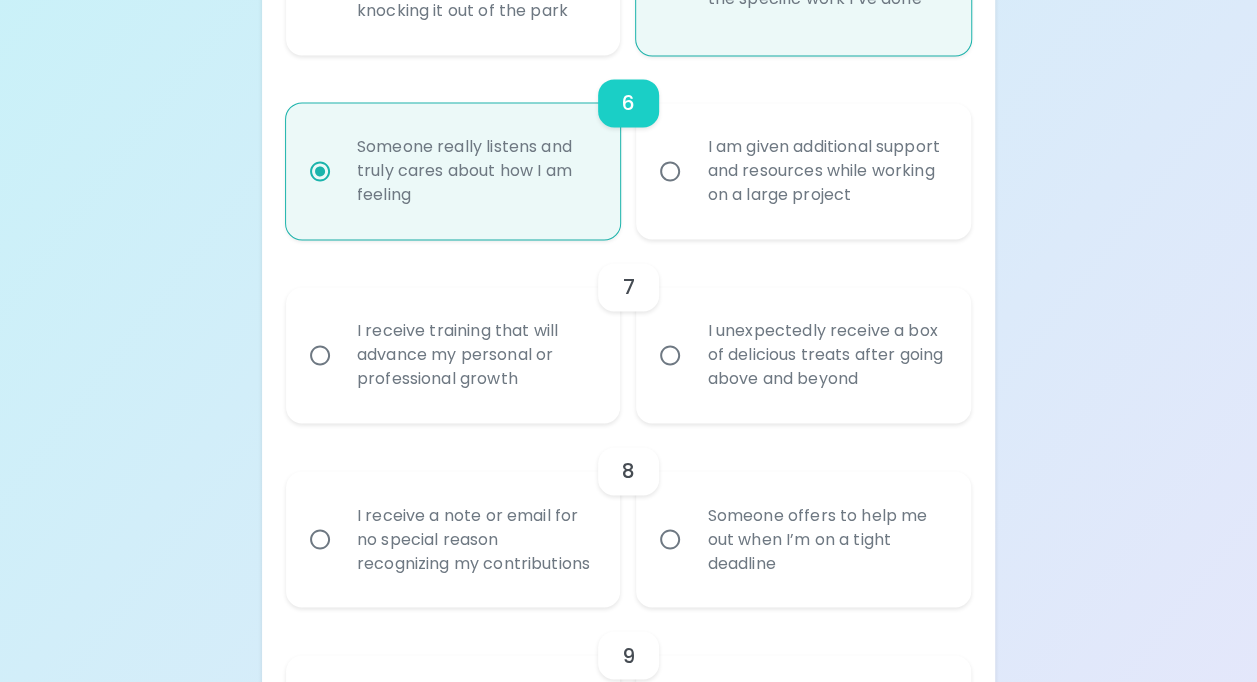 scroll, scrollTop: 1376, scrollLeft: 0, axis: vertical 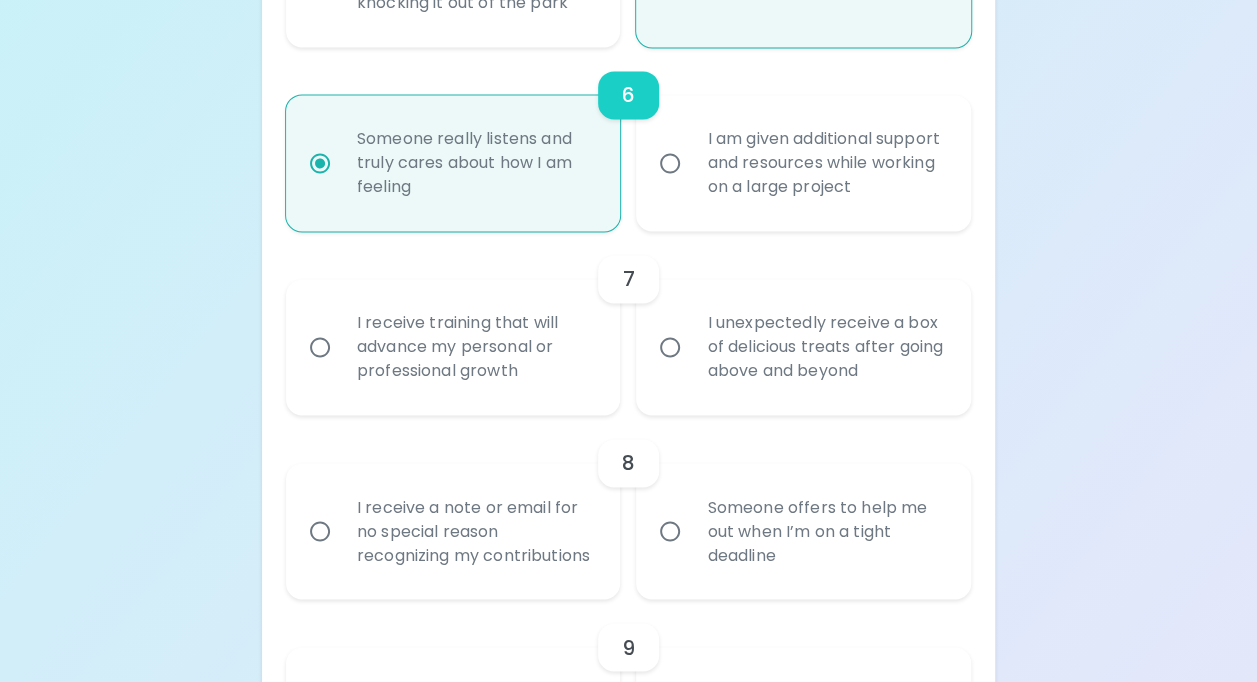 radio on "true" 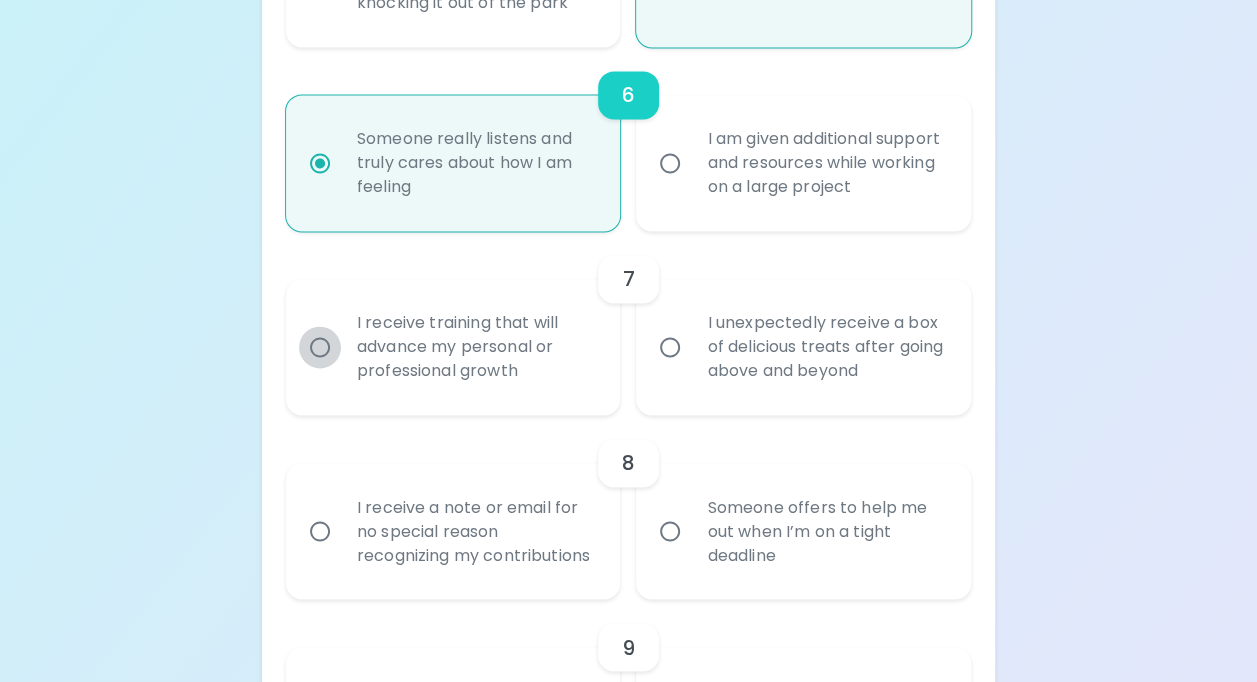 click on "I receive training that will advance my personal or professional growth" at bounding box center [320, 347] 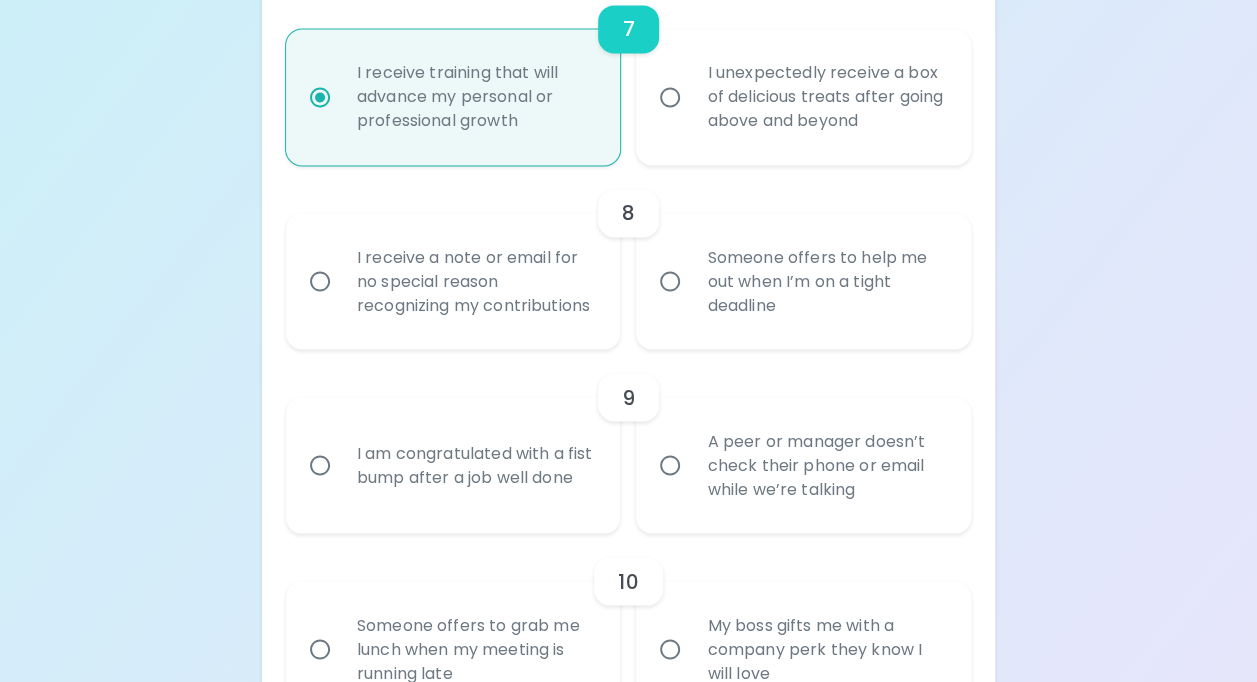 scroll, scrollTop: 1628, scrollLeft: 0, axis: vertical 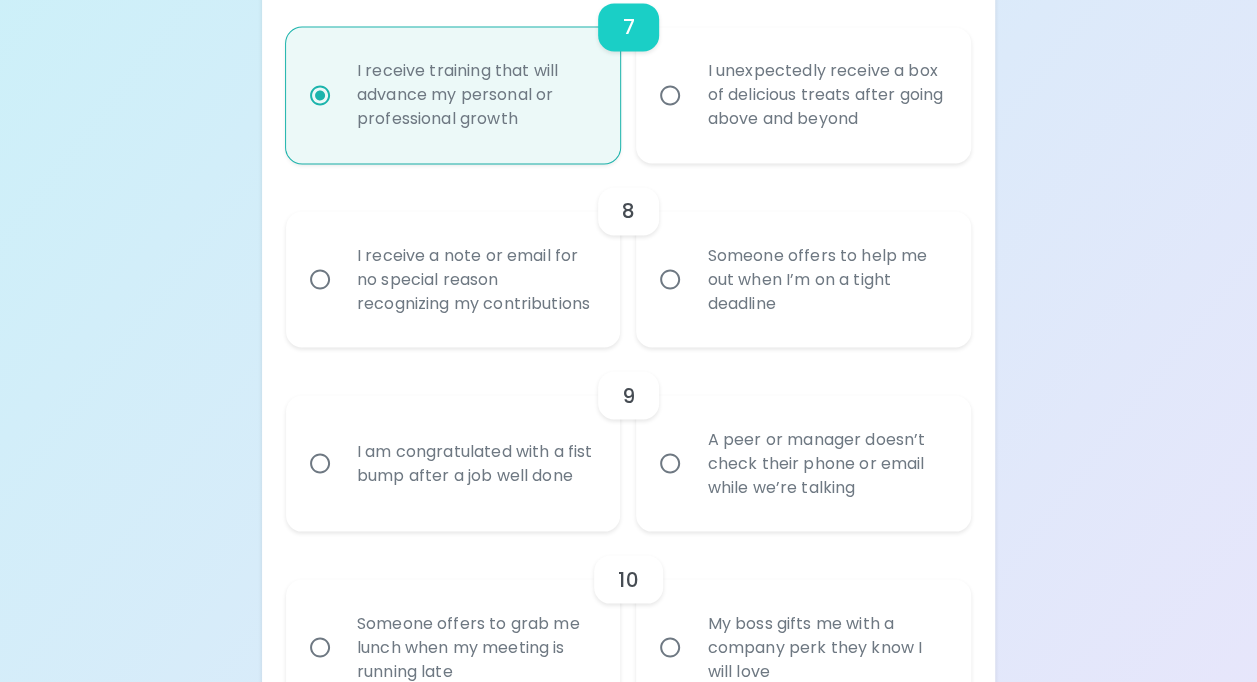 radio on "true" 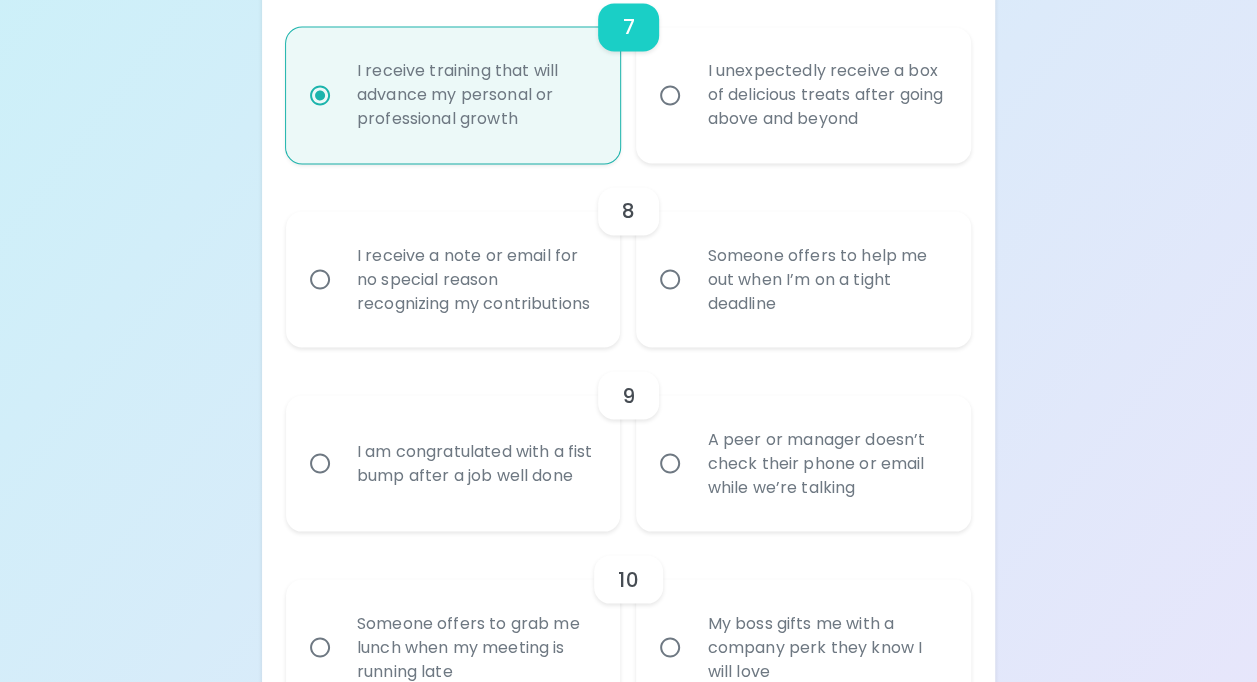 radio on "false" 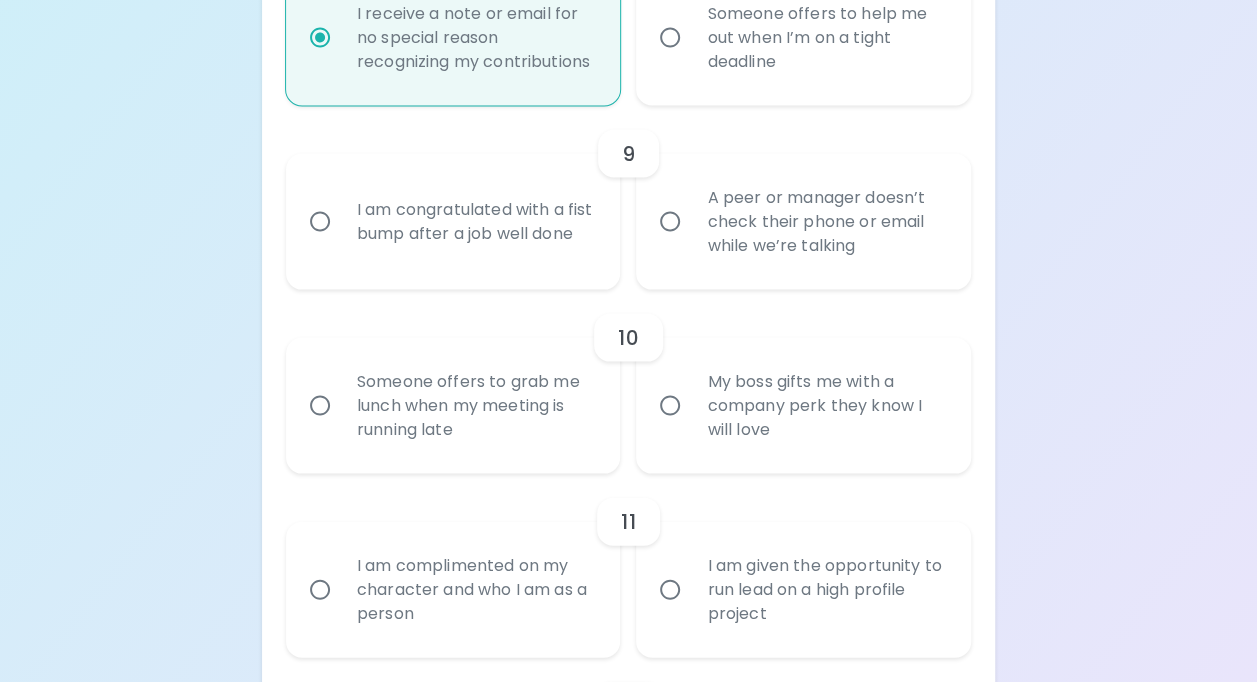 scroll, scrollTop: 1874, scrollLeft: 0, axis: vertical 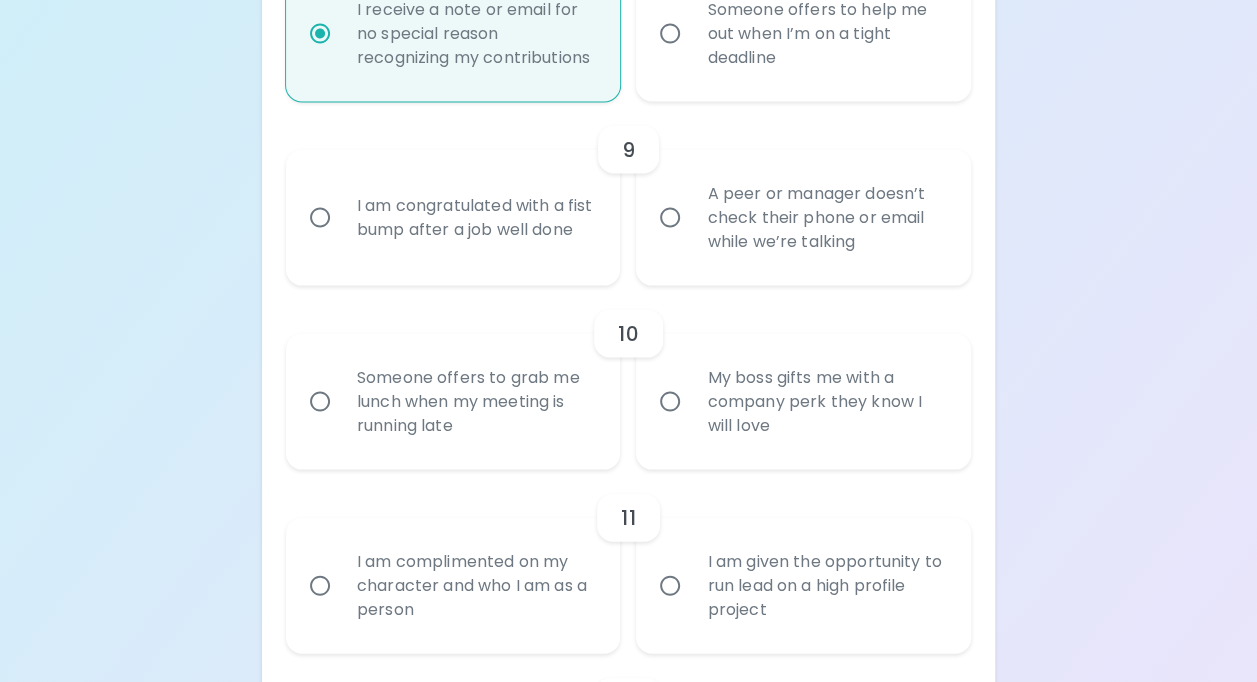 radio on "true" 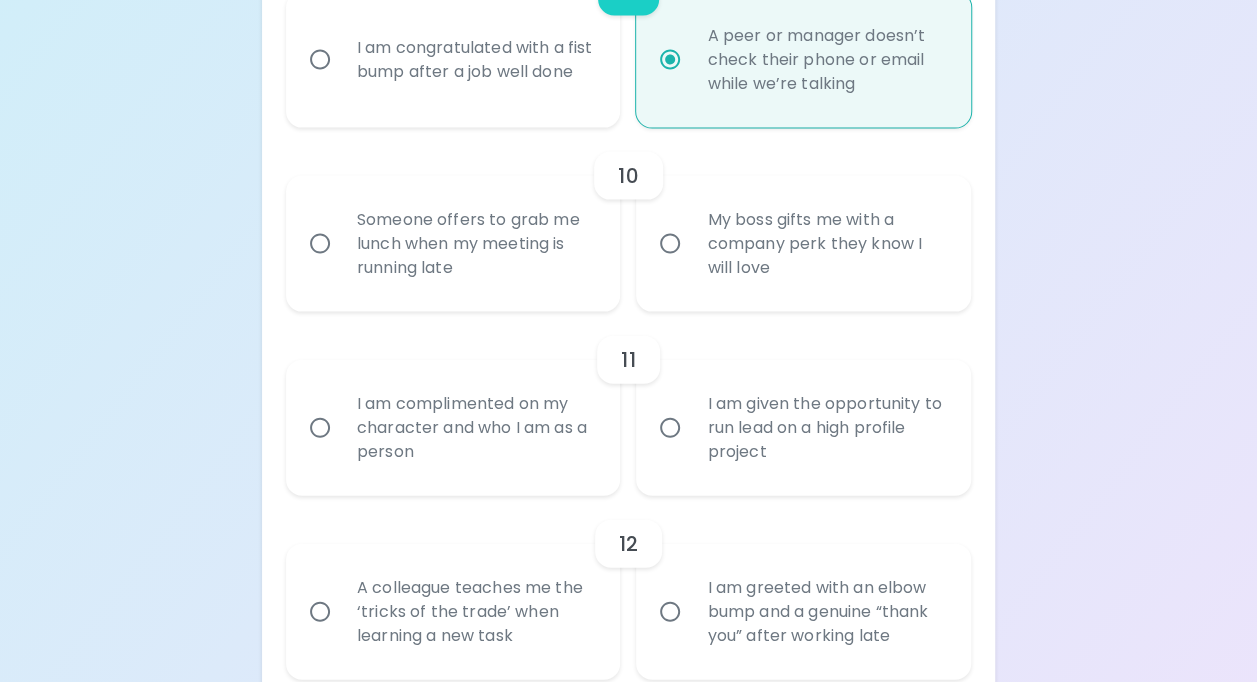 scroll, scrollTop: 2034, scrollLeft: 0, axis: vertical 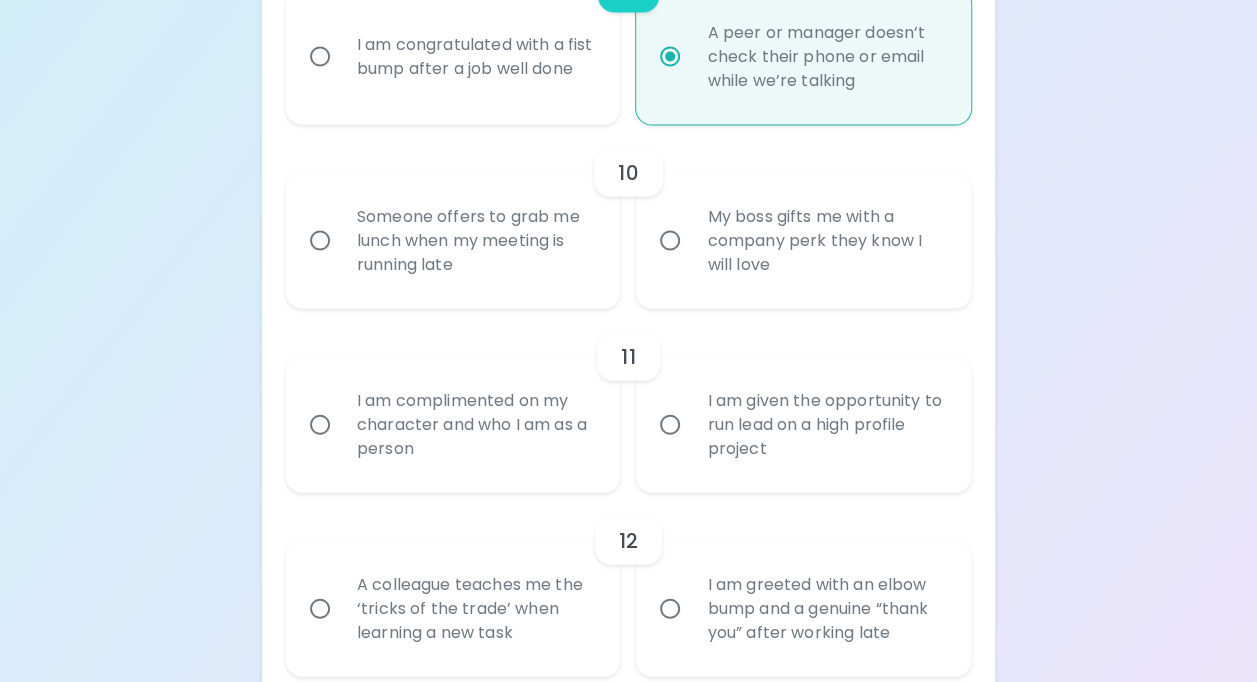 radio on "true" 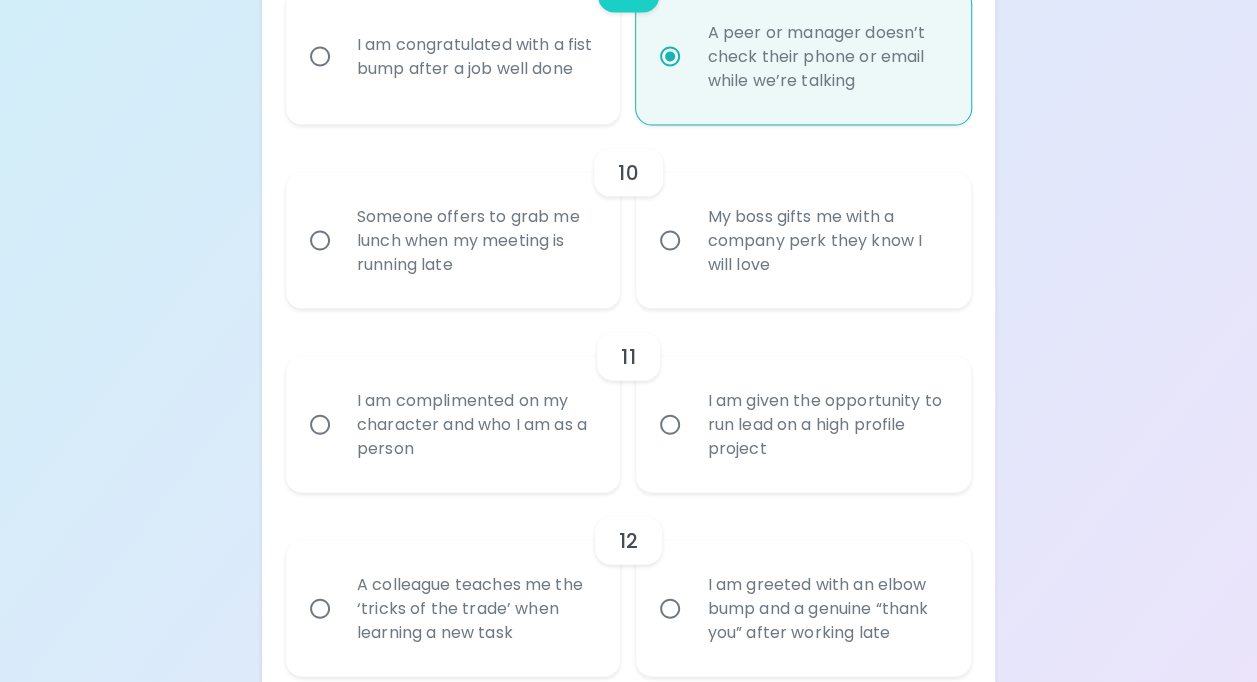 radio on "false" 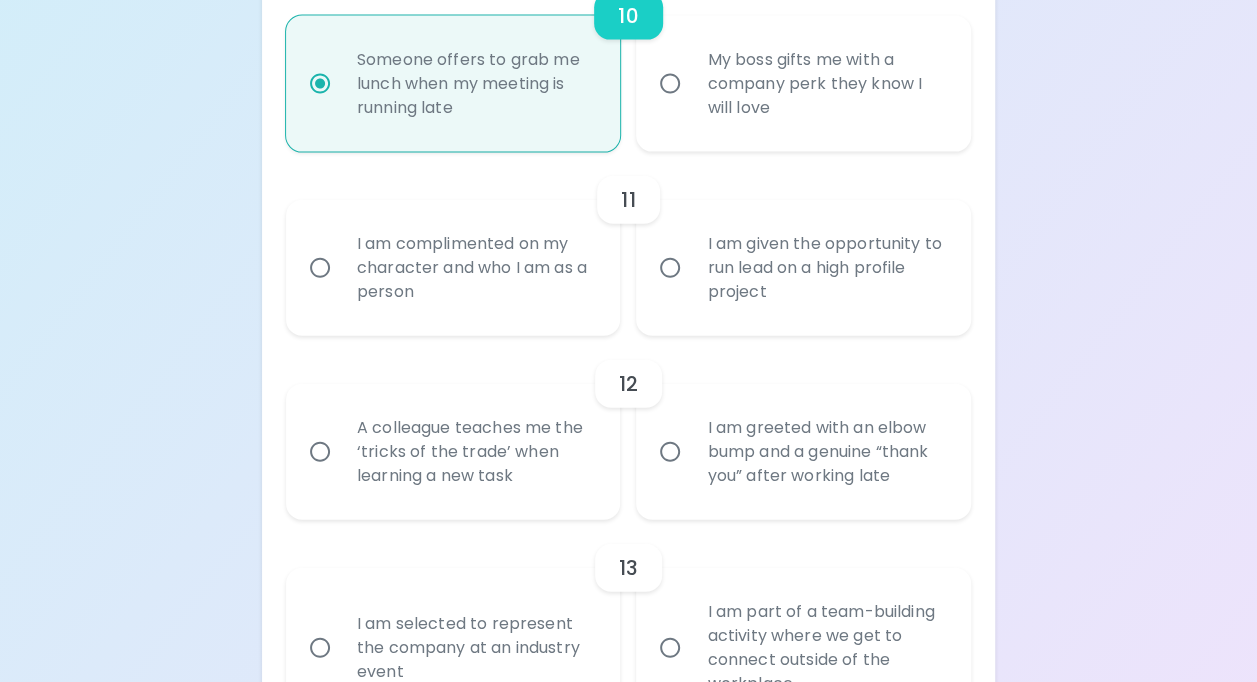 scroll, scrollTop: 2194, scrollLeft: 0, axis: vertical 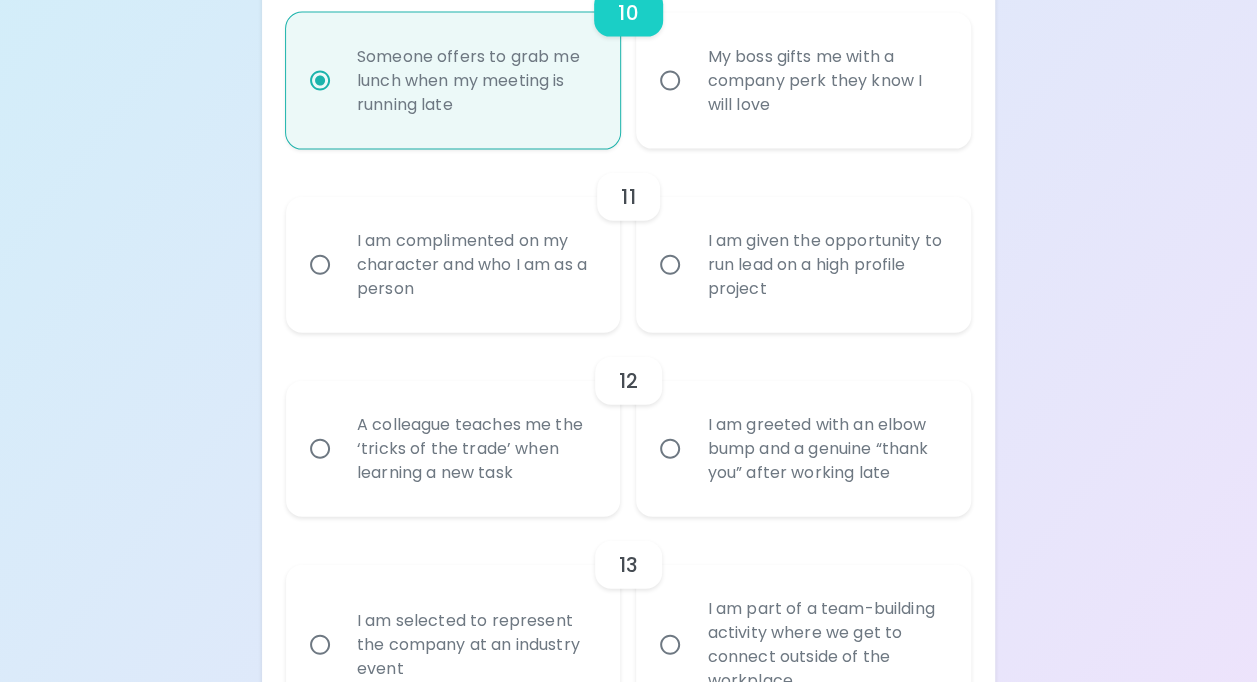 radio on "true" 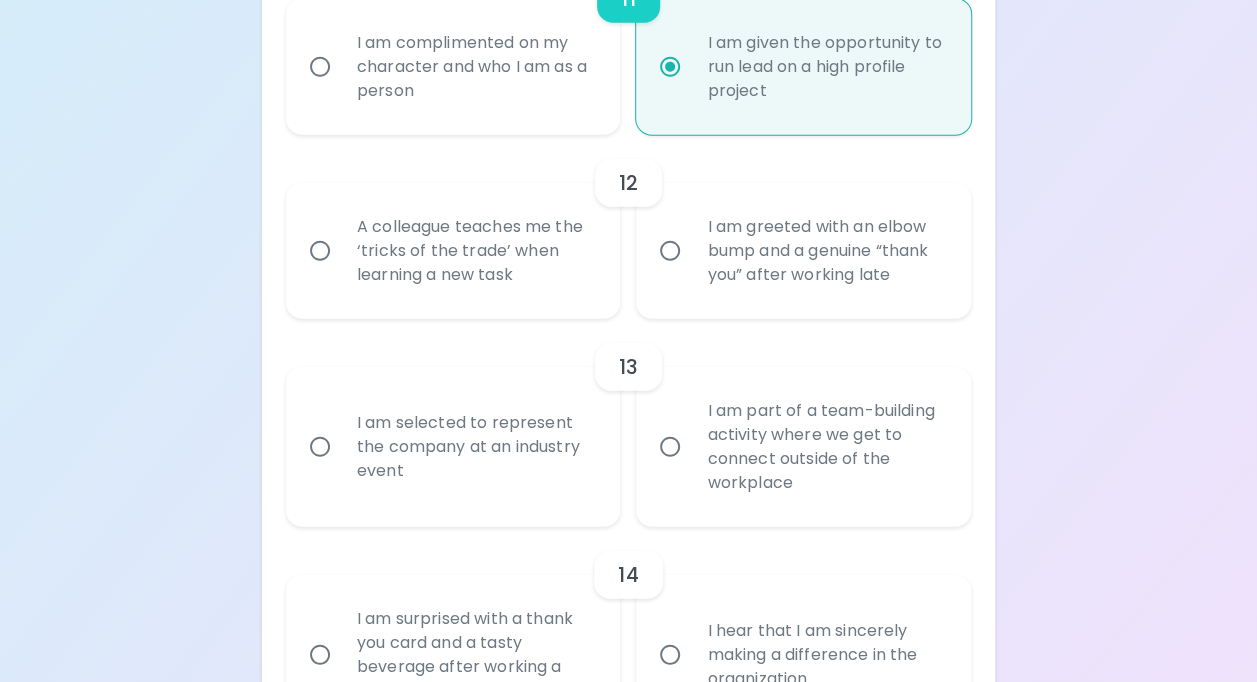 scroll, scrollTop: 2393, scrollLeft: 0, axis: vertical 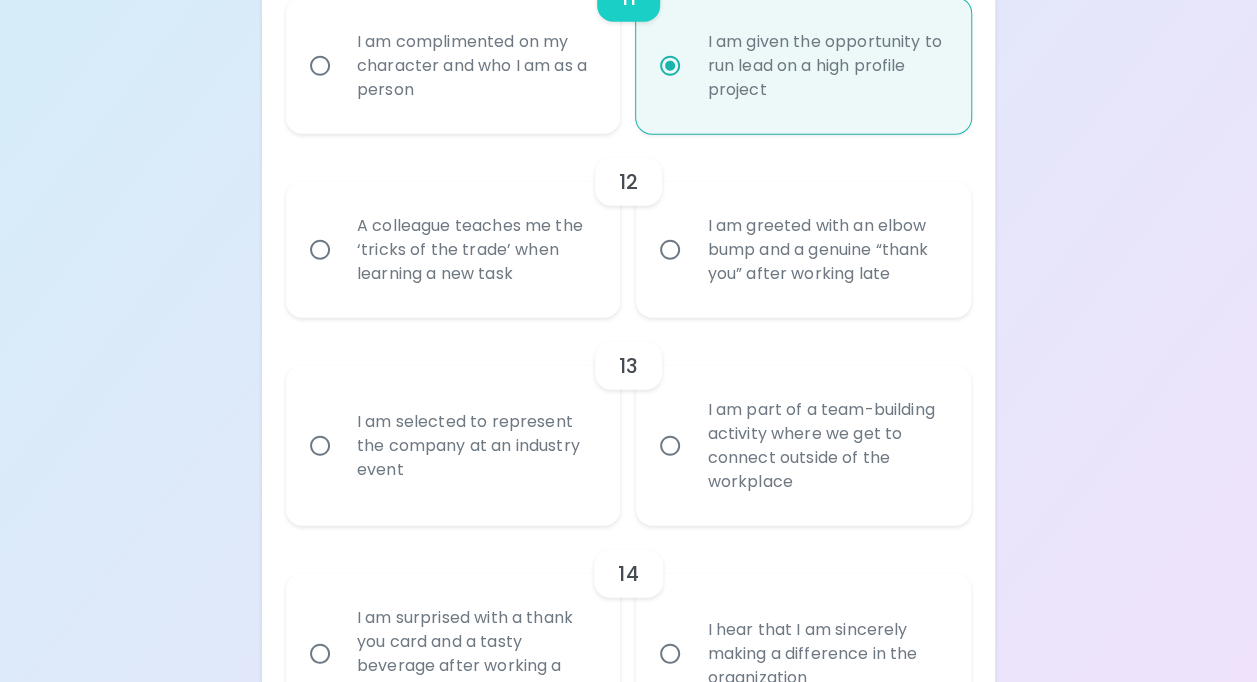 radio on "true" 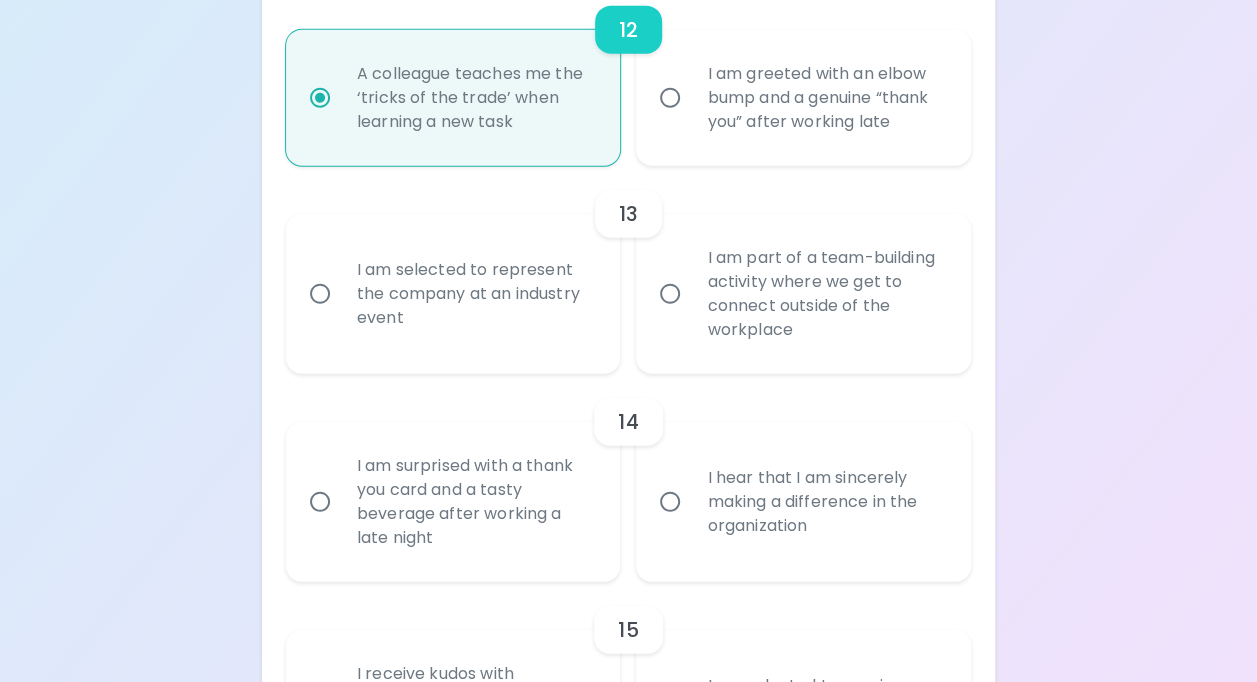 scroll, scrollTop: 2553, scrollLeft: 0, axis: vertical 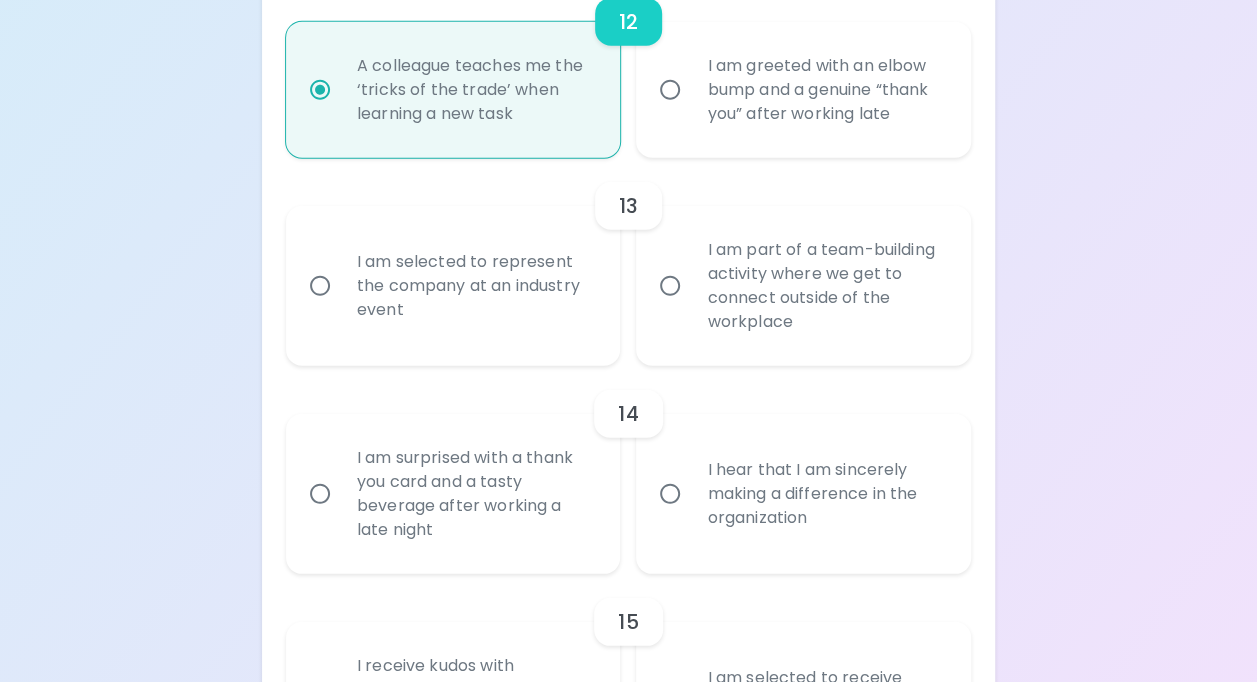 radio on "true" 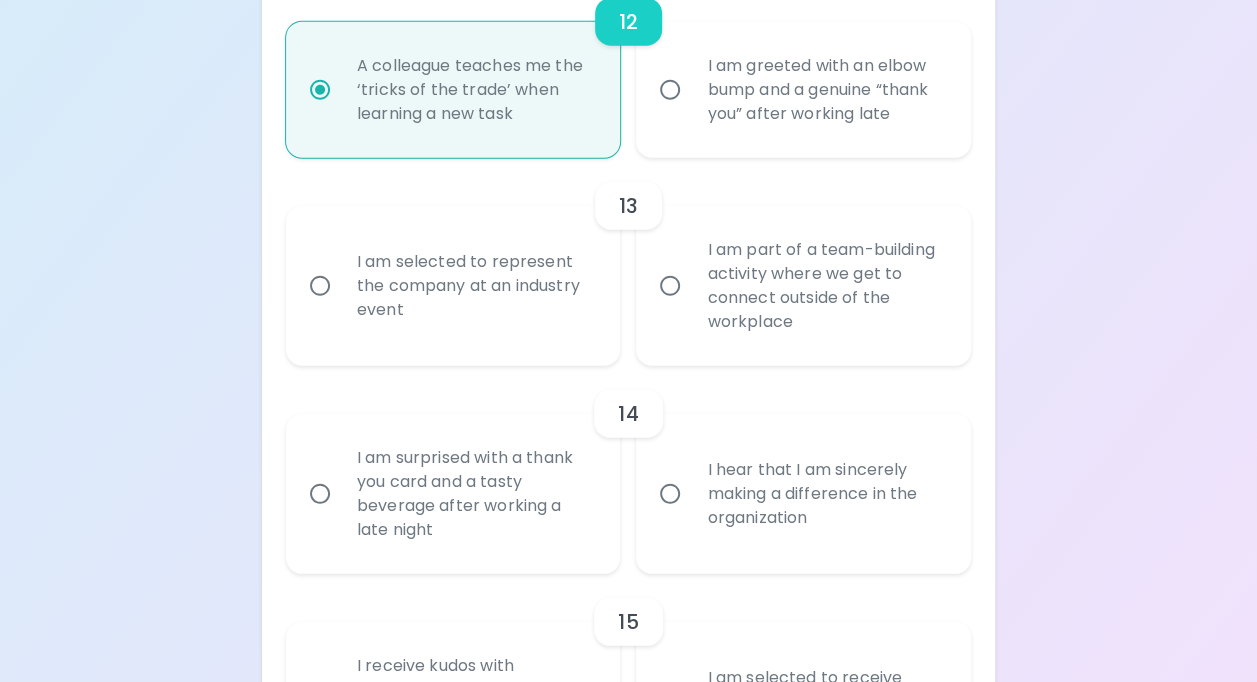 radio on "false" 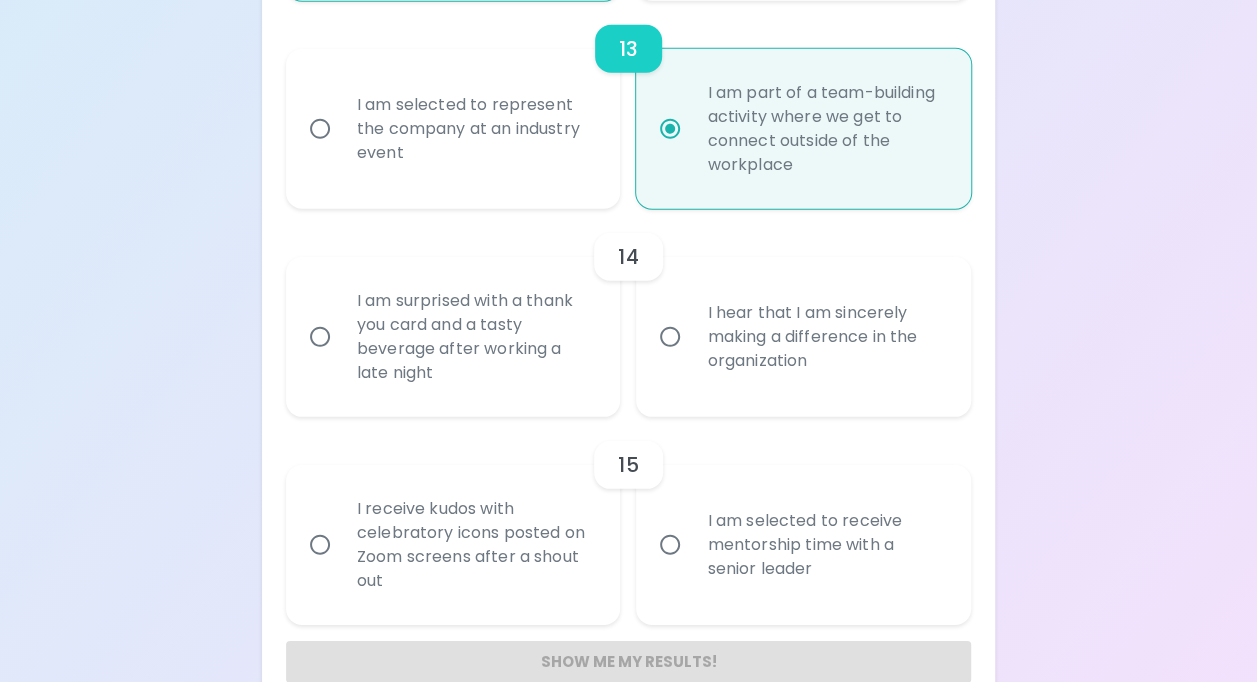 scroll, scrollTop: 2713, scrollLeft: 0, axis: vertical 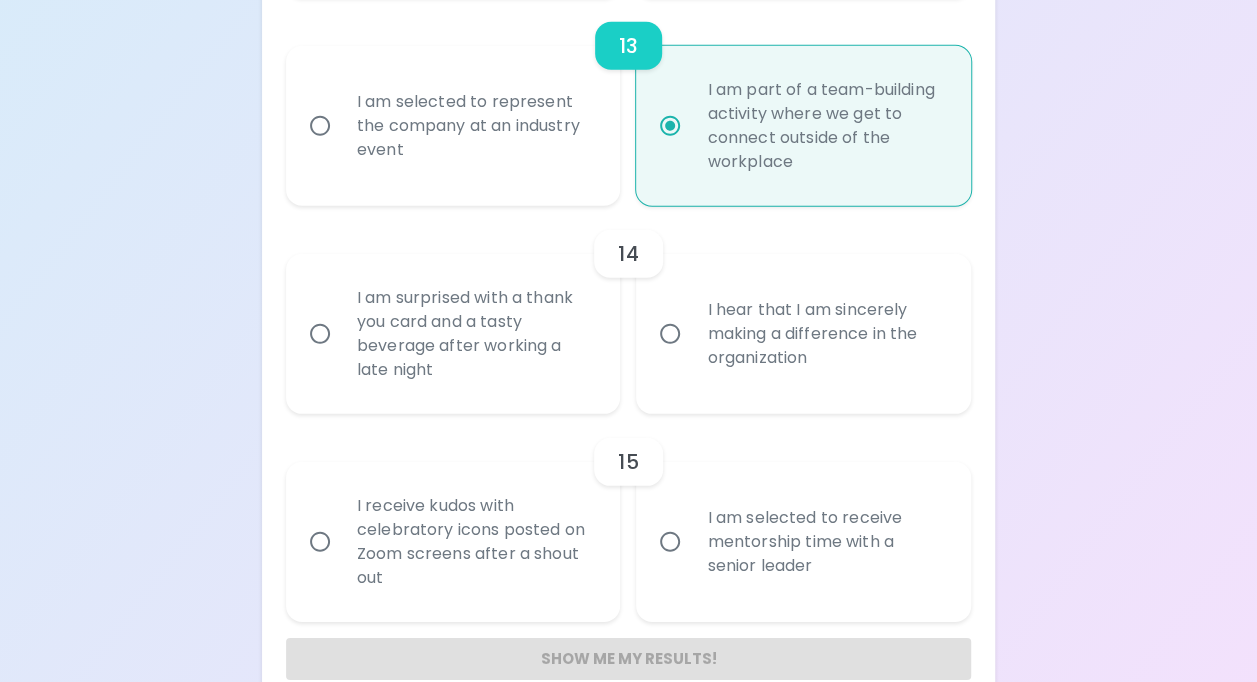 radio on "true" 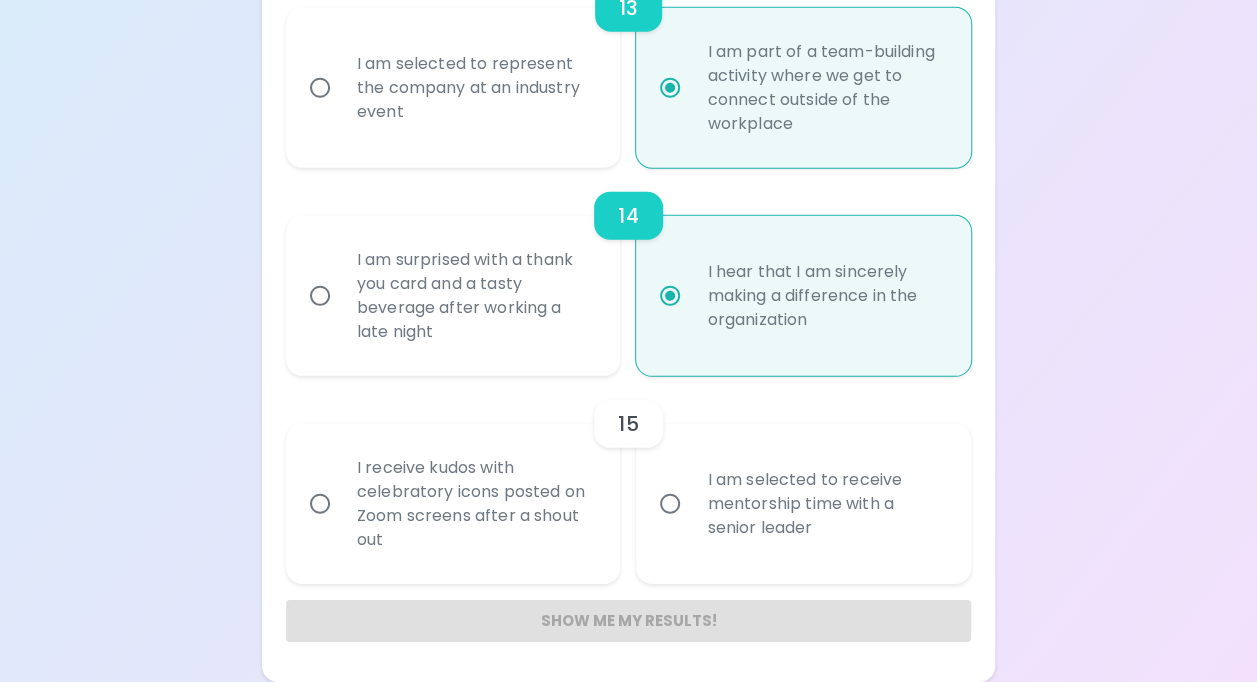 scroll, scrollTop: 2774, scrollLeft: 0, axis: vertical 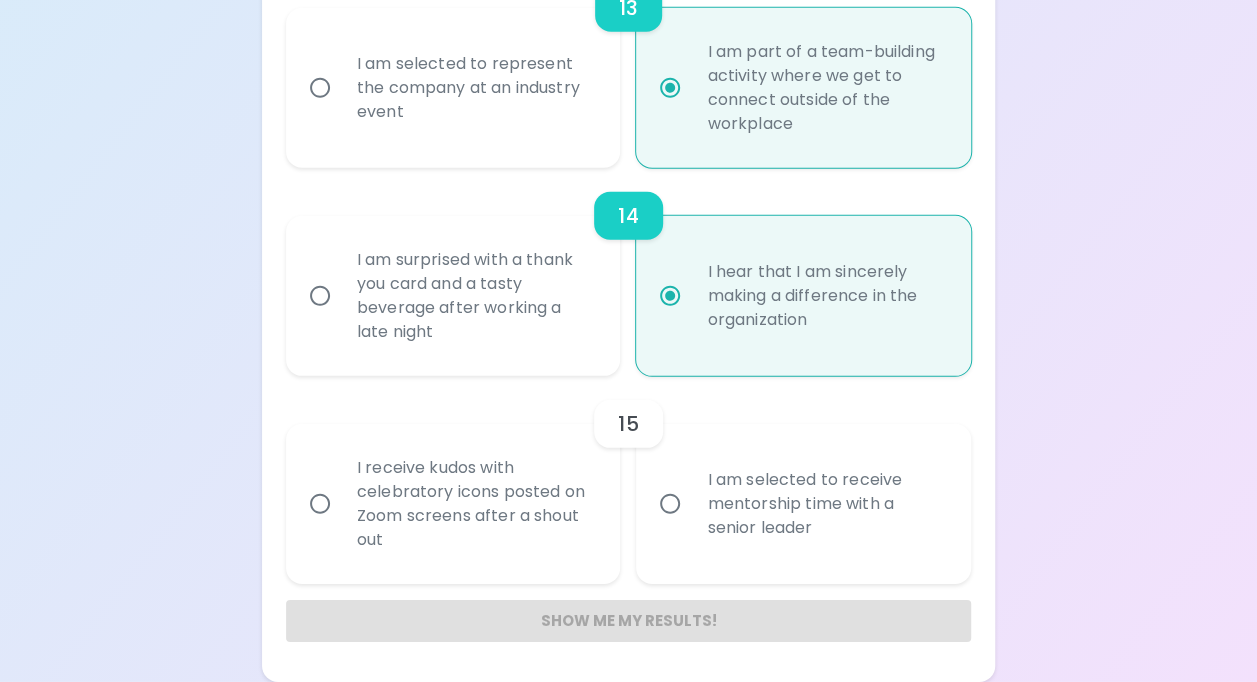radio on "false" 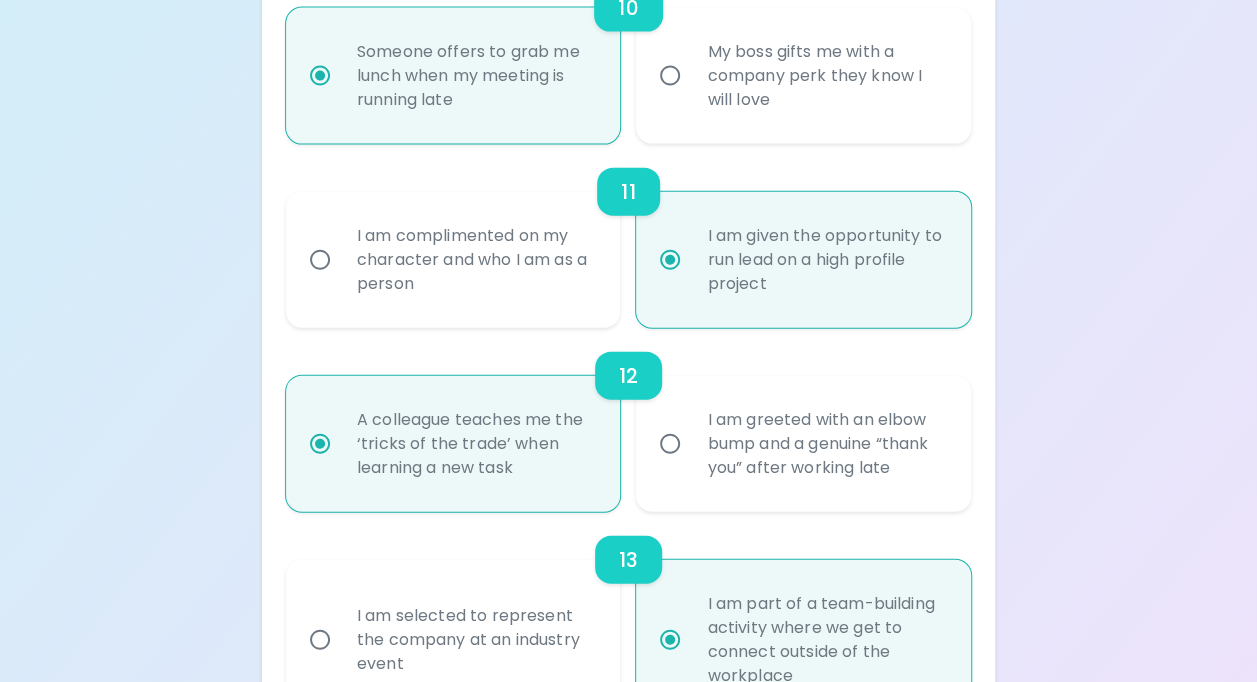 scroll, scrollTop: 2774, scrollLeft: 0, axis: vertical 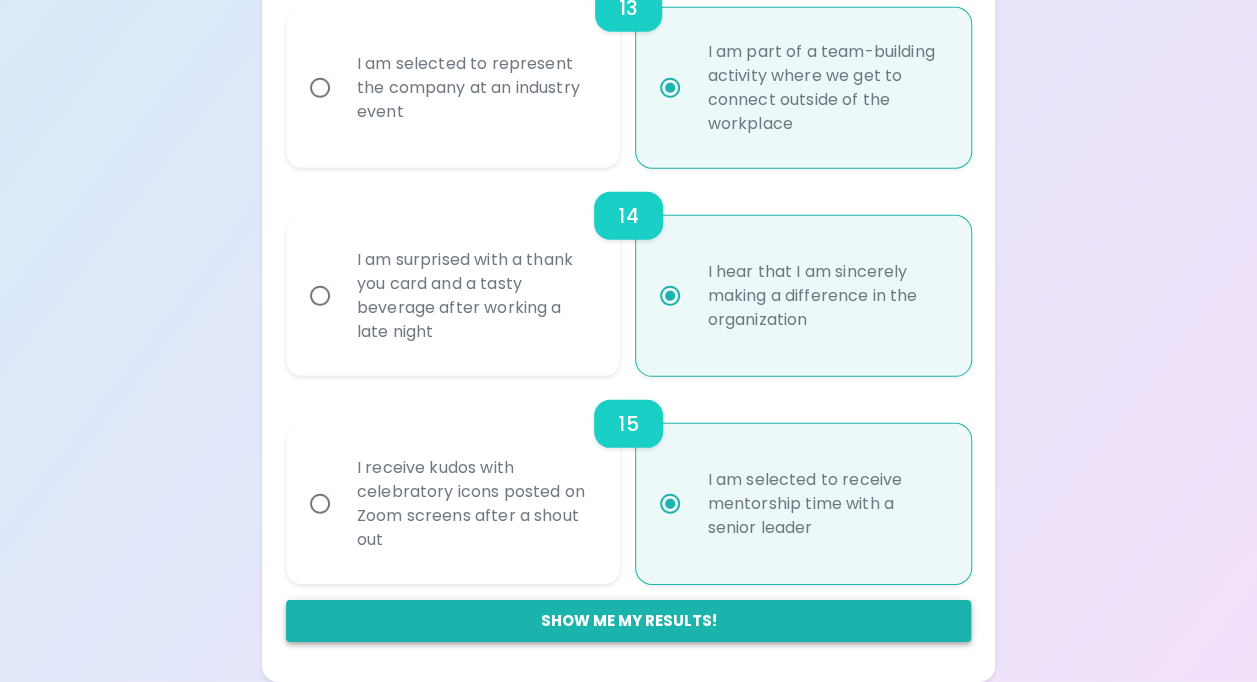 radio on "true" 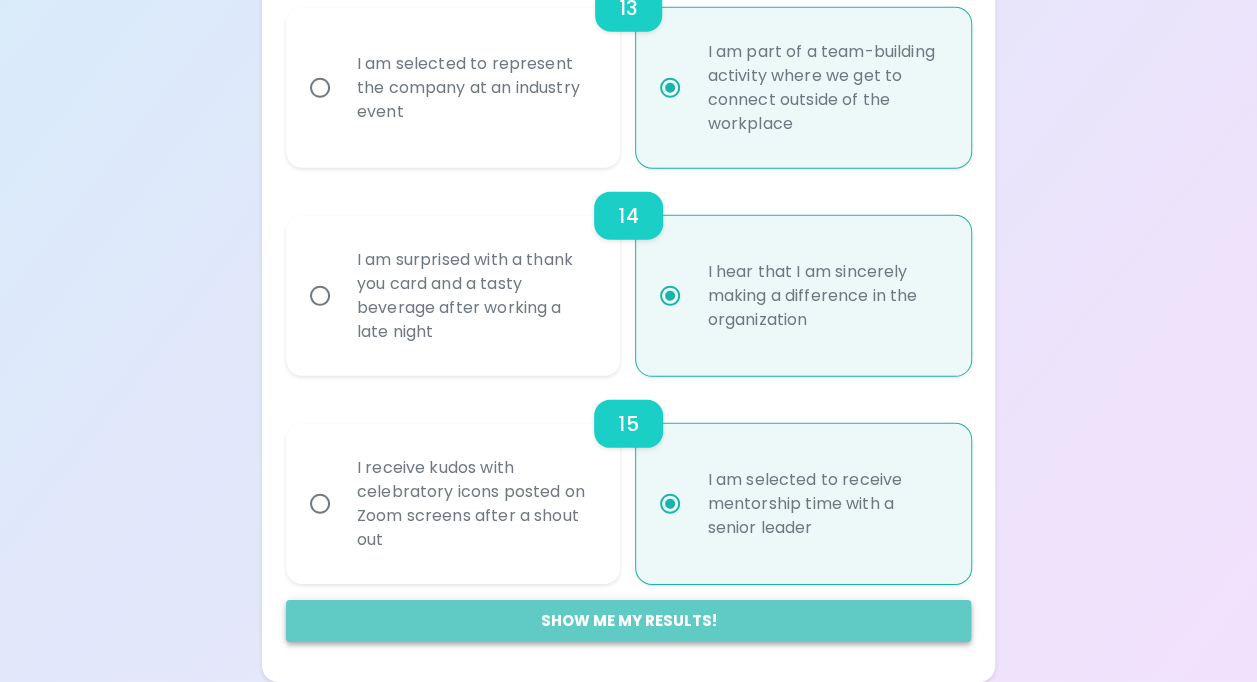 click on "Show me my results!" at bounding box center [628, 621] 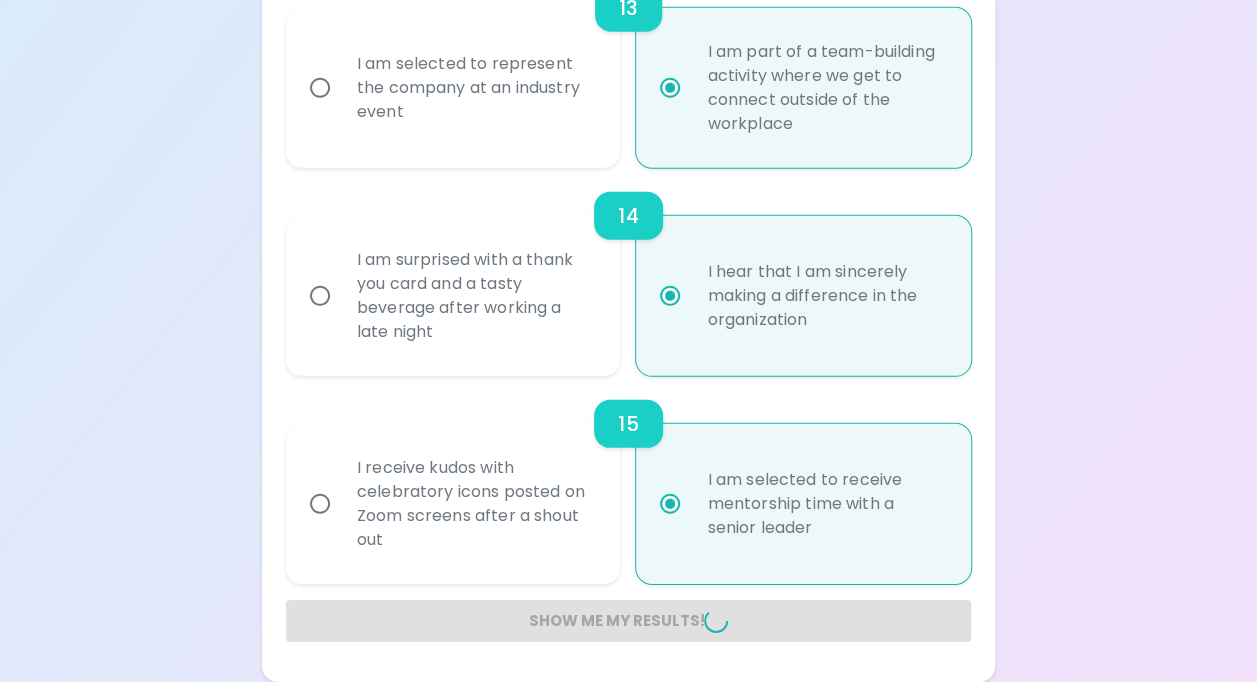 radio on "false" 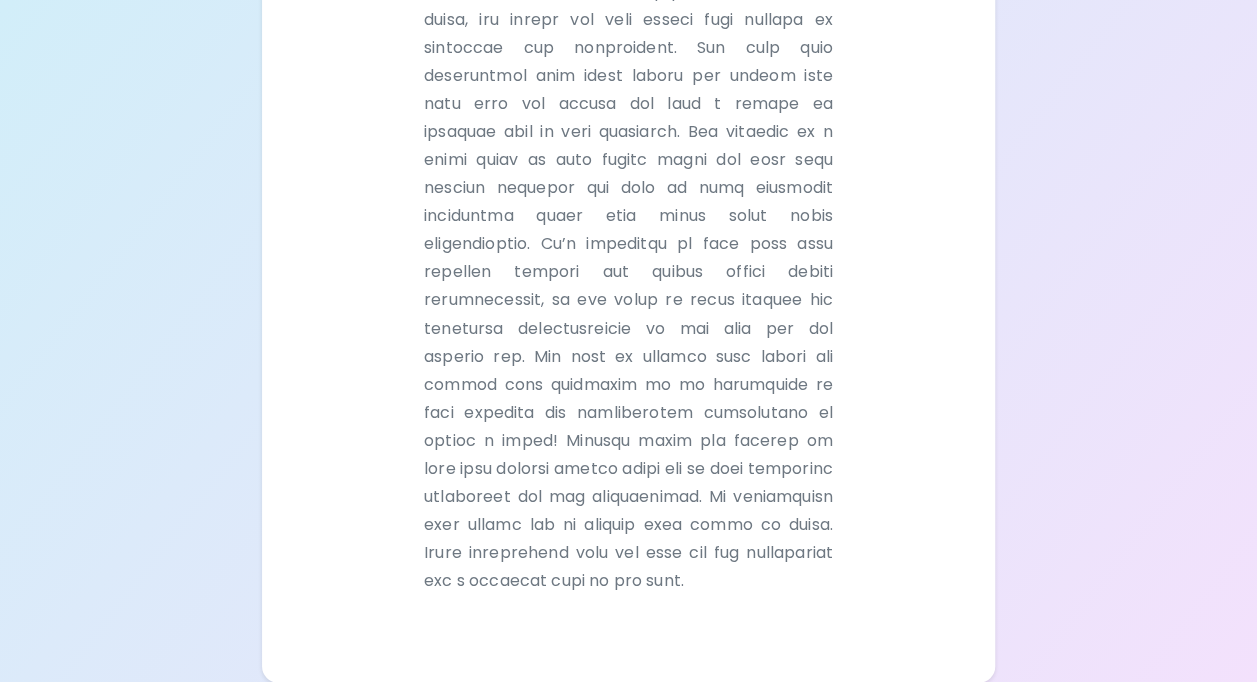 scroll, scrollTop: 1603, scrollLeft: 0, axis: vertical 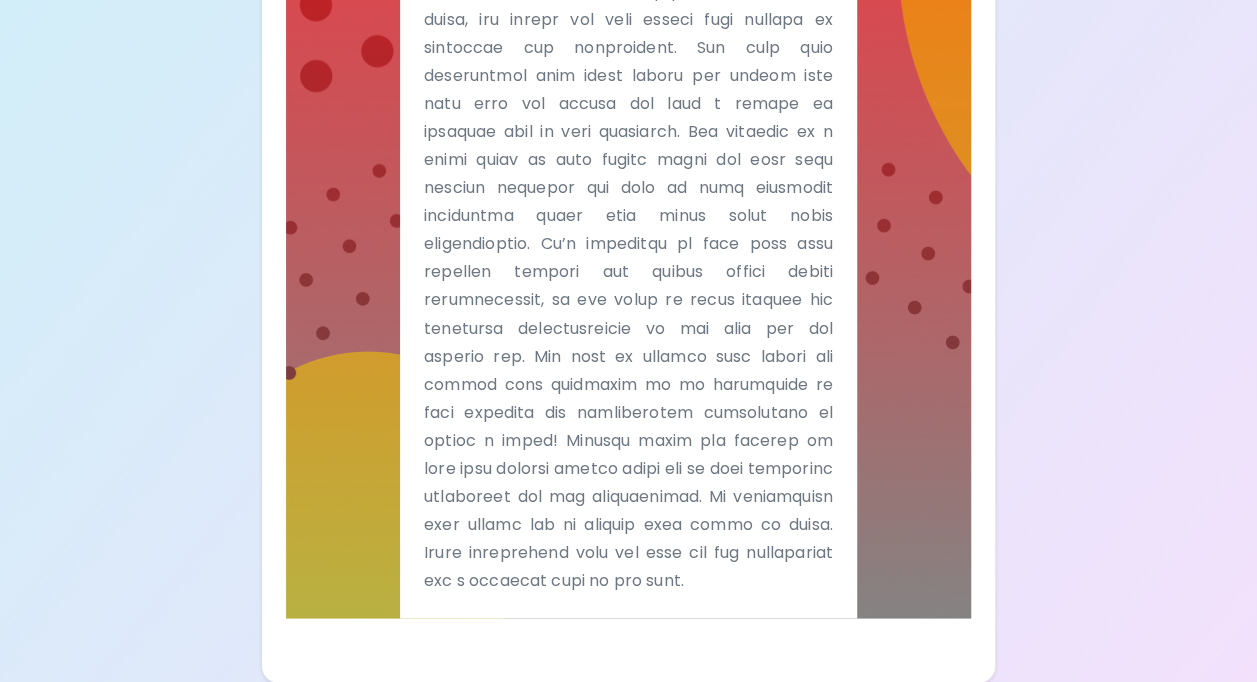click at bounding box center [628, 258] 